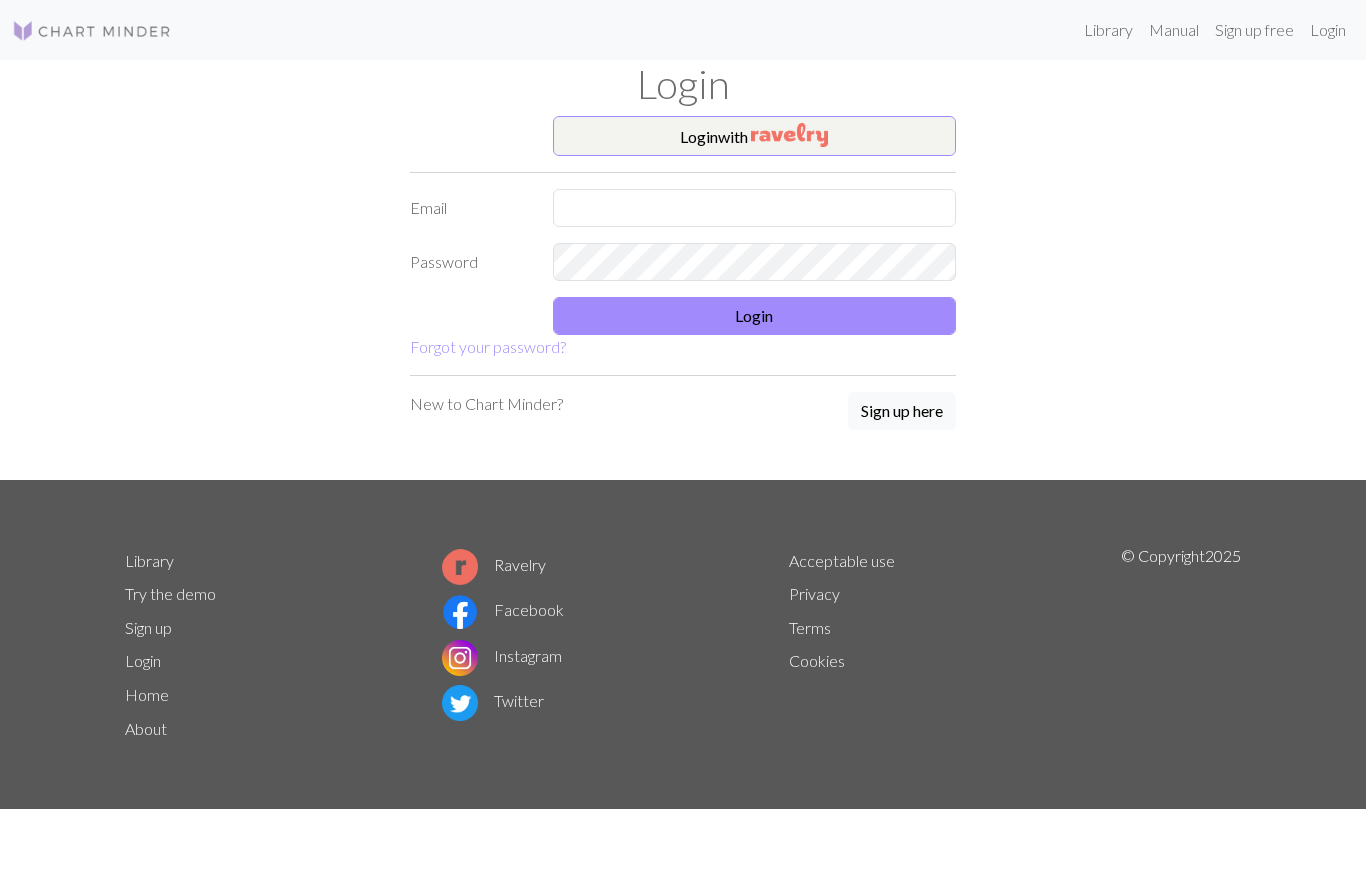 scroll, scrollTop: 0, scrollLeft: 0, axis: both 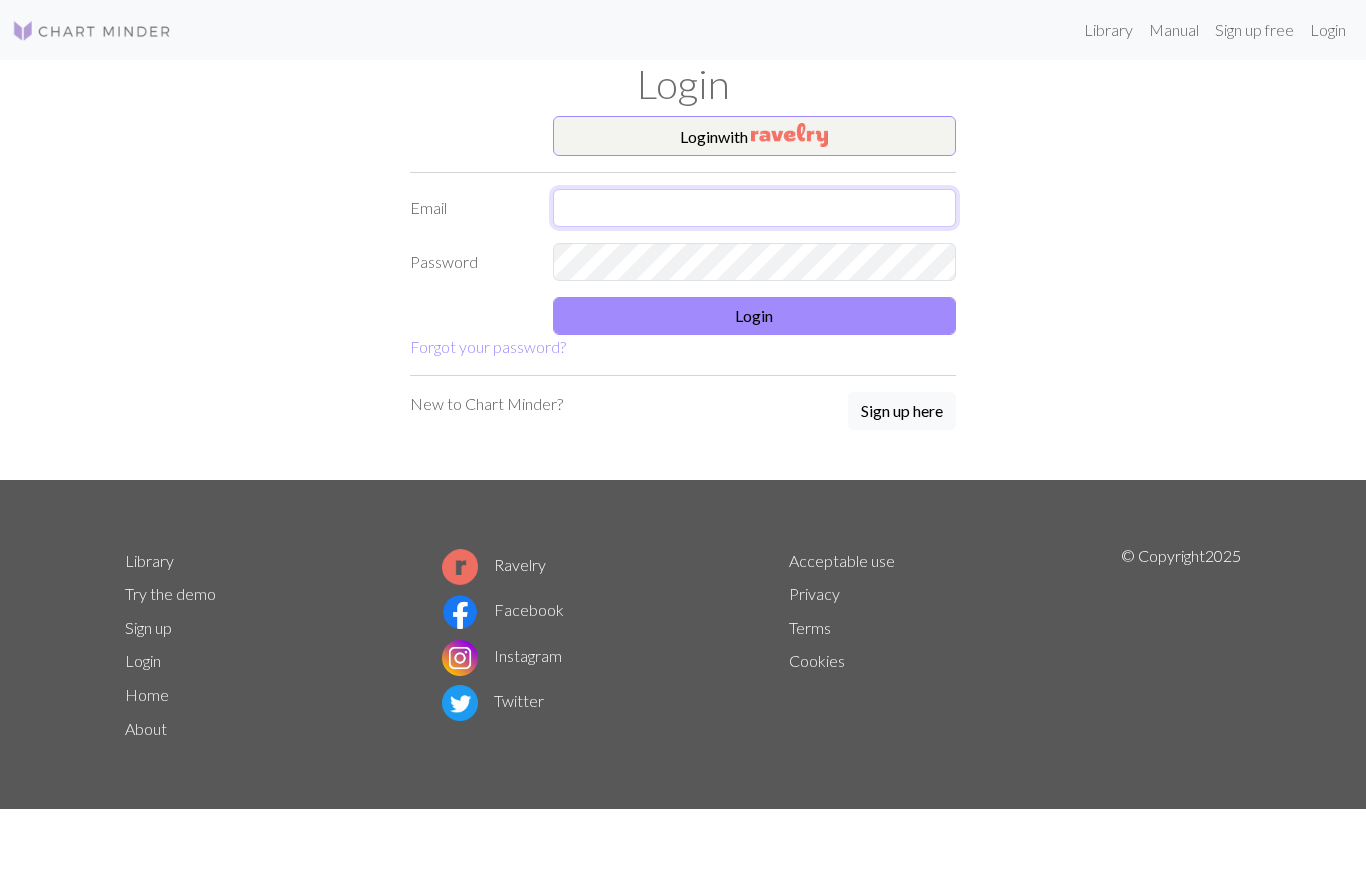 click at bounding box center [755, 208] 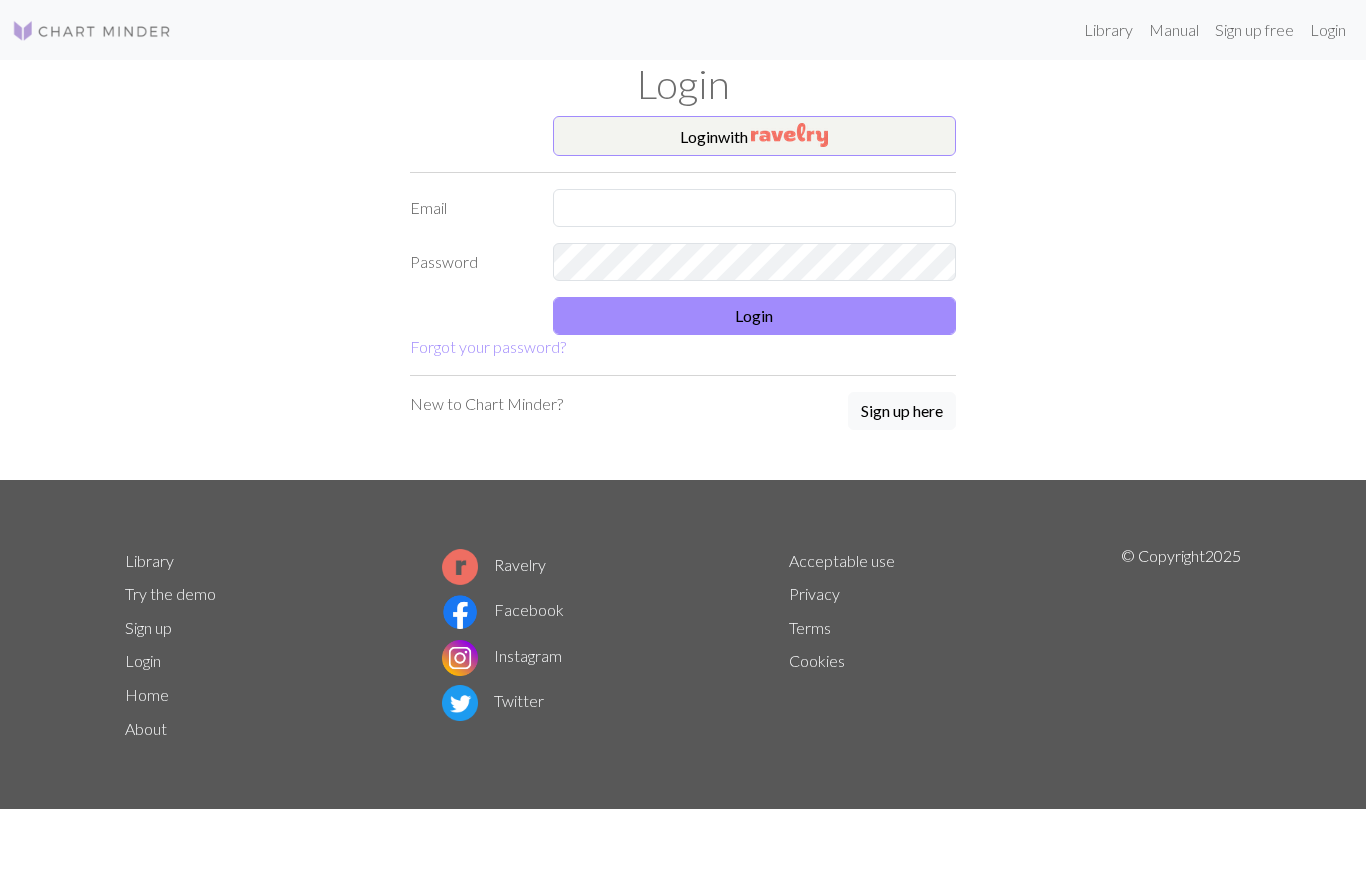 click on "Login  with" at bounding box center [755, 136] 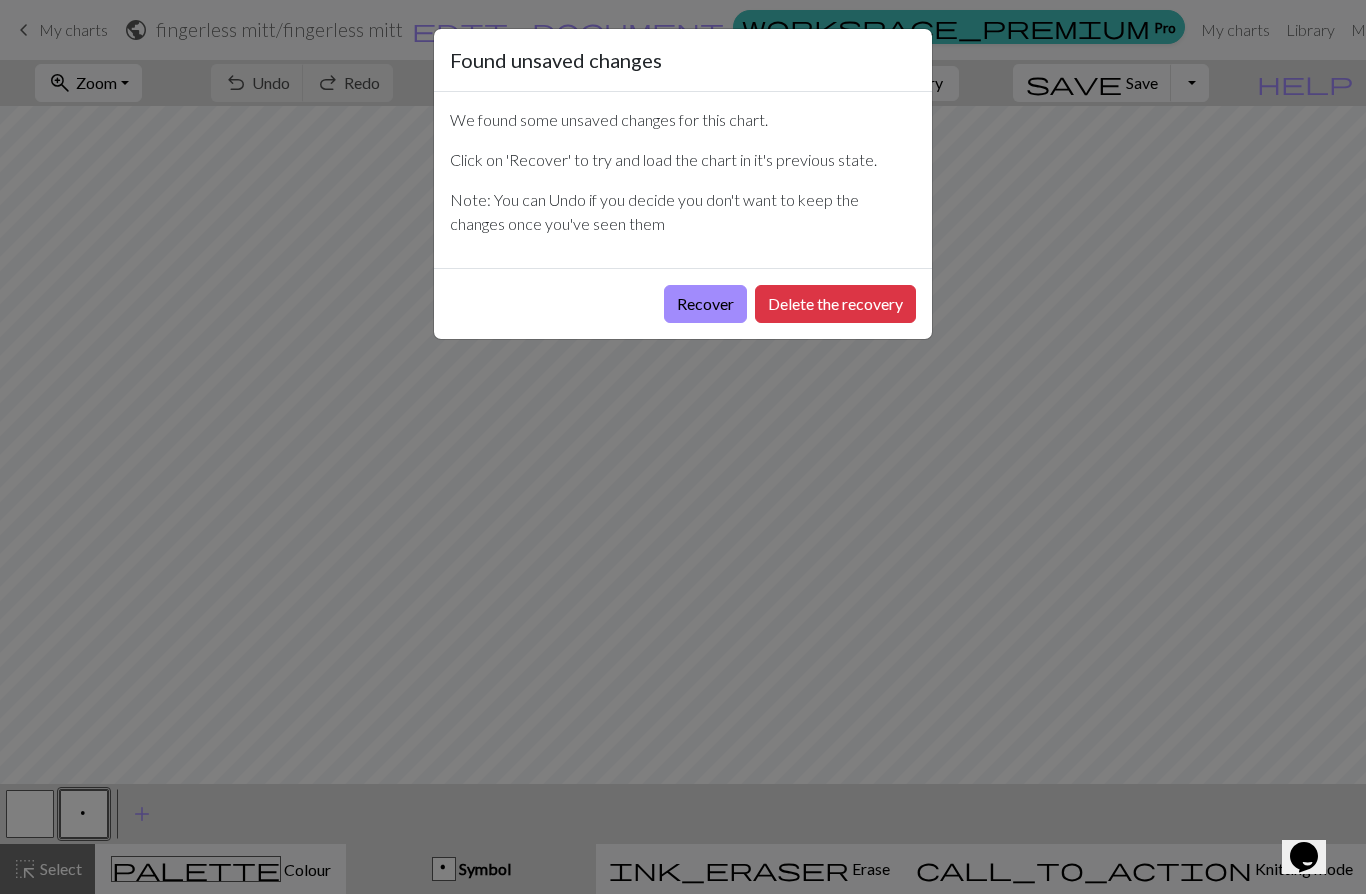 click on "Delete the recovery" at bounding box center [835, 304] 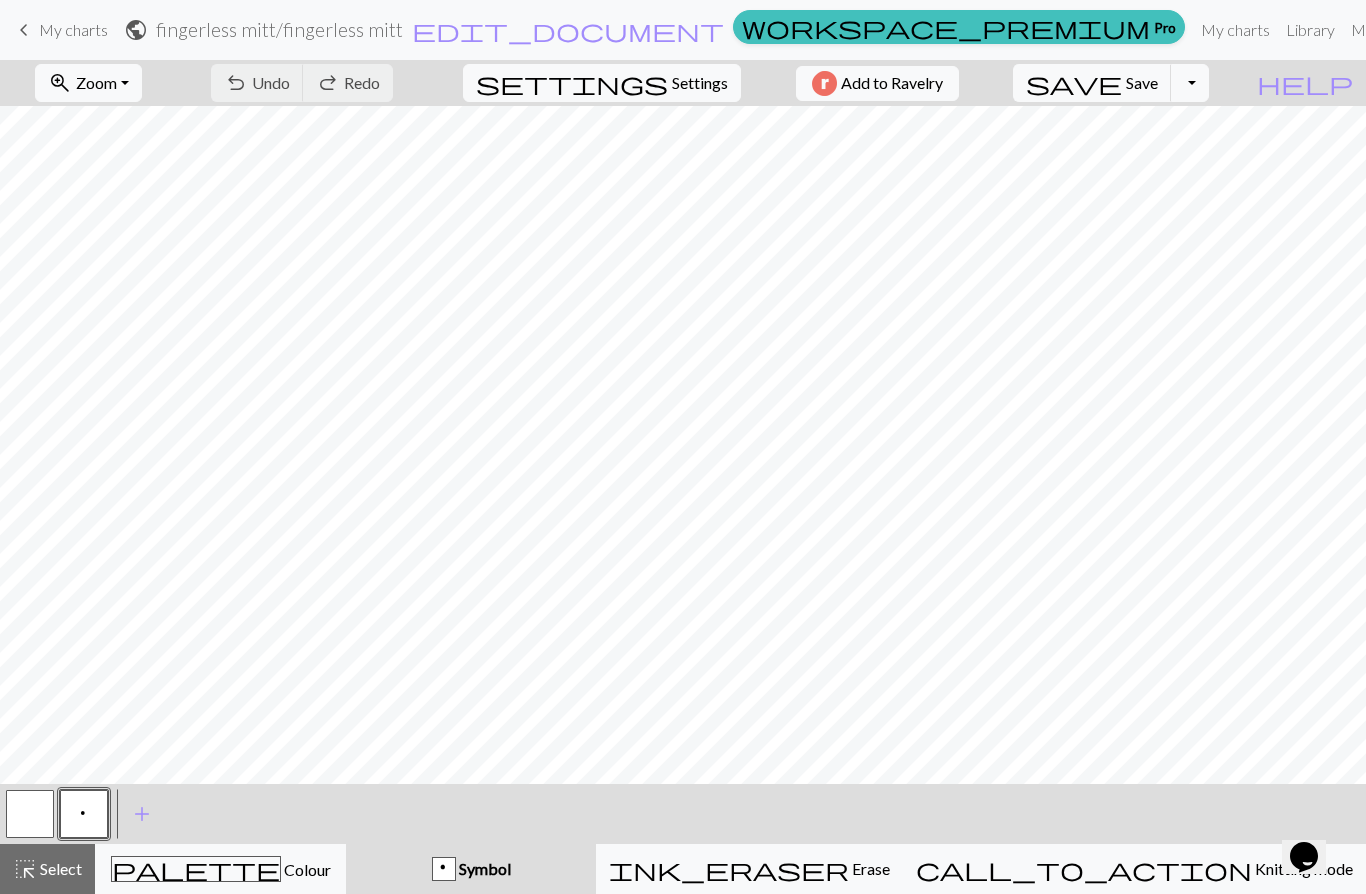 click on "zoom_in Zoom Zoom" at bounding box center (88, 83) 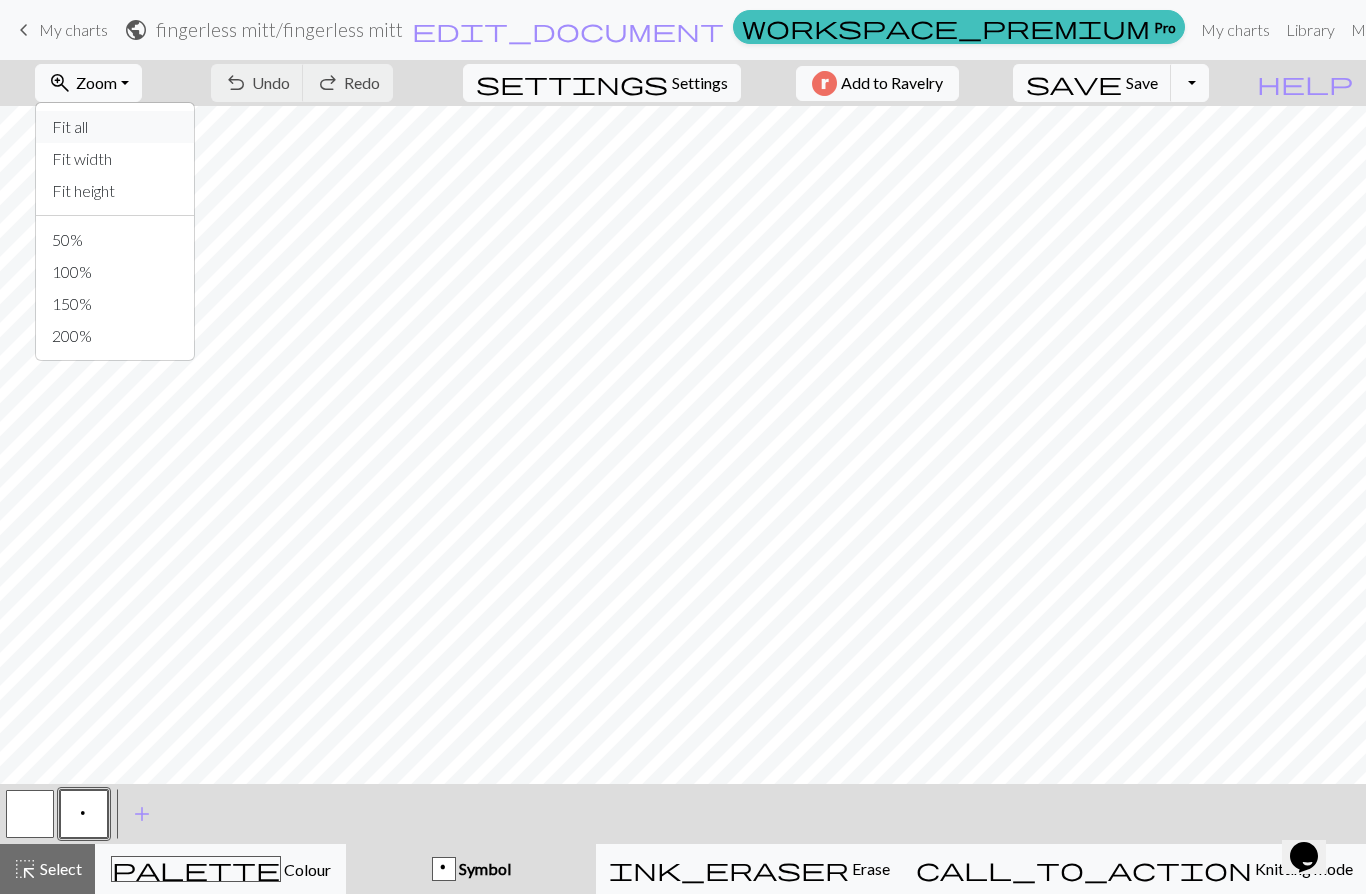 click on "Fit all" at bounding box center [115, 127] 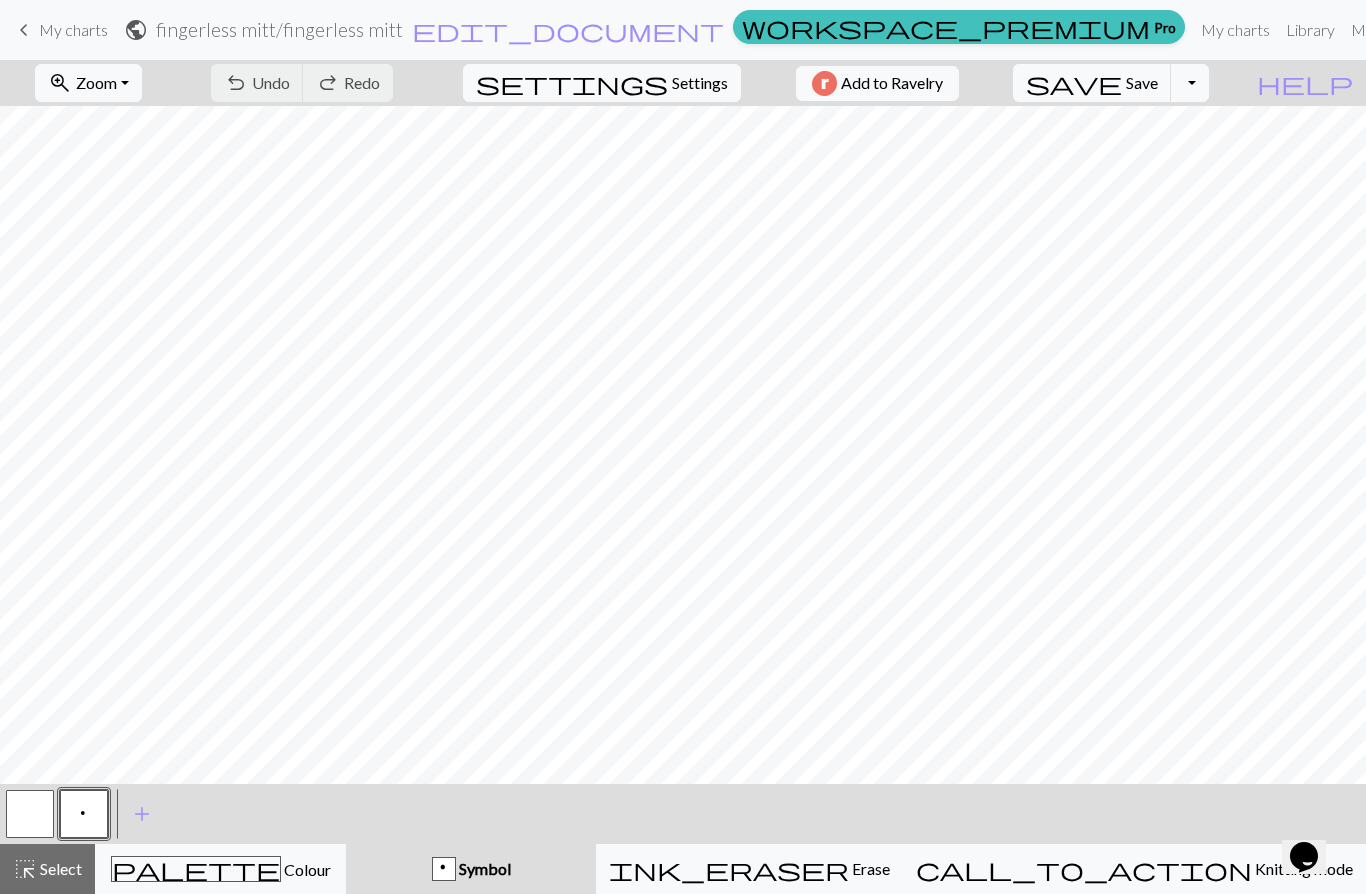 click on "p" at bounding box center [84, 814] 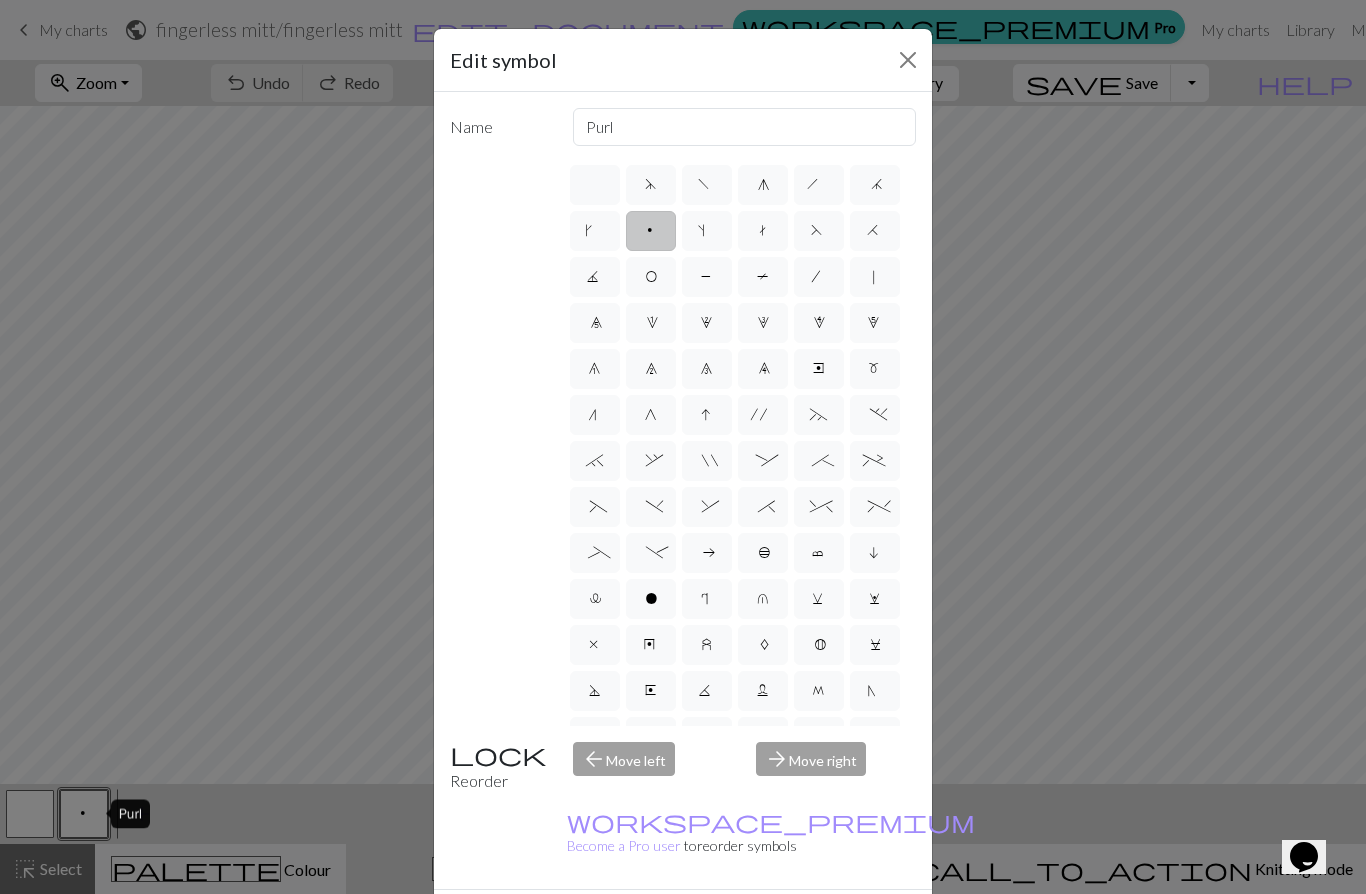 click on "o" at bounding box center (651, 599) 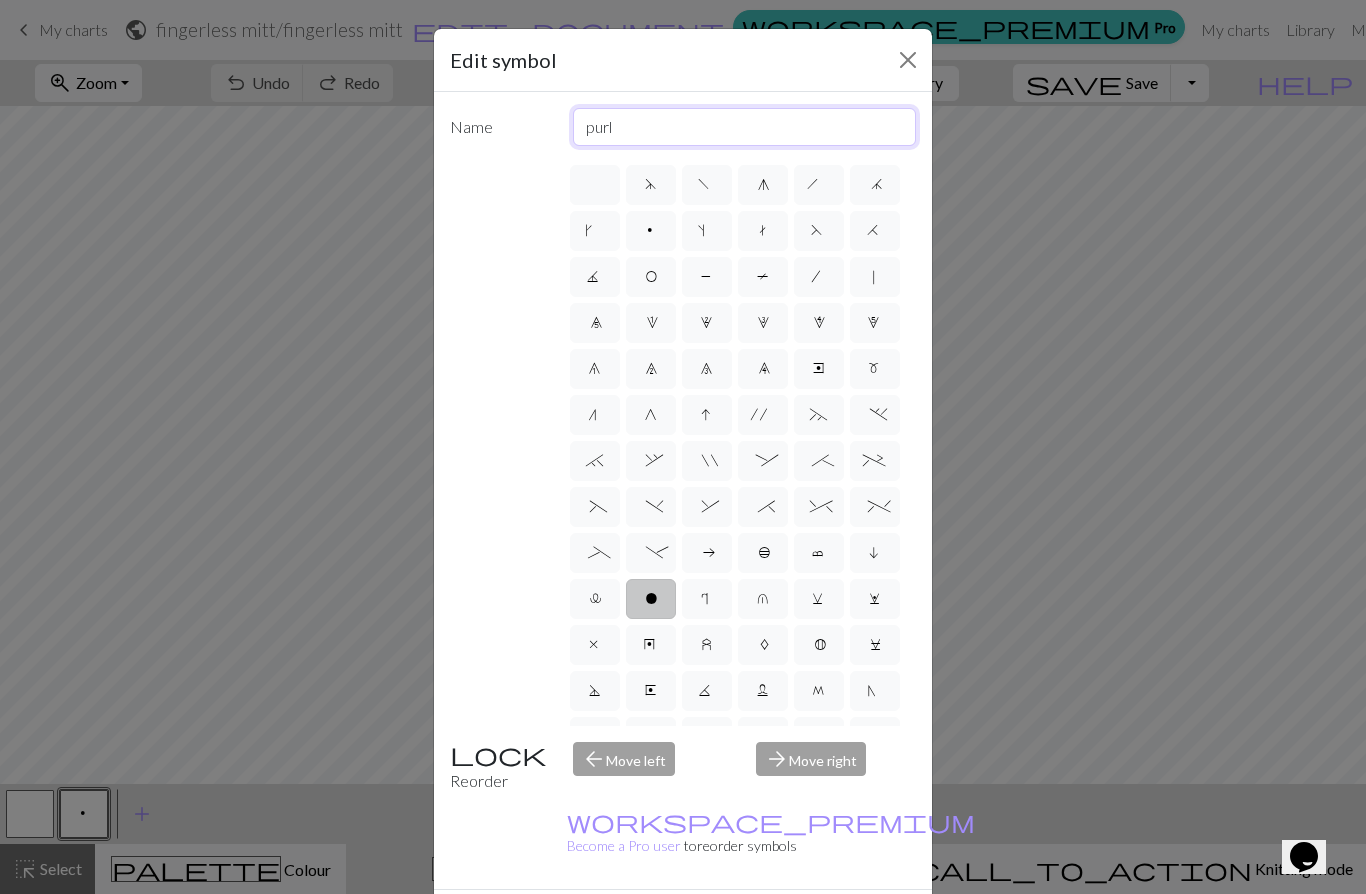 click on "purl" at bounding box center (745, 127) 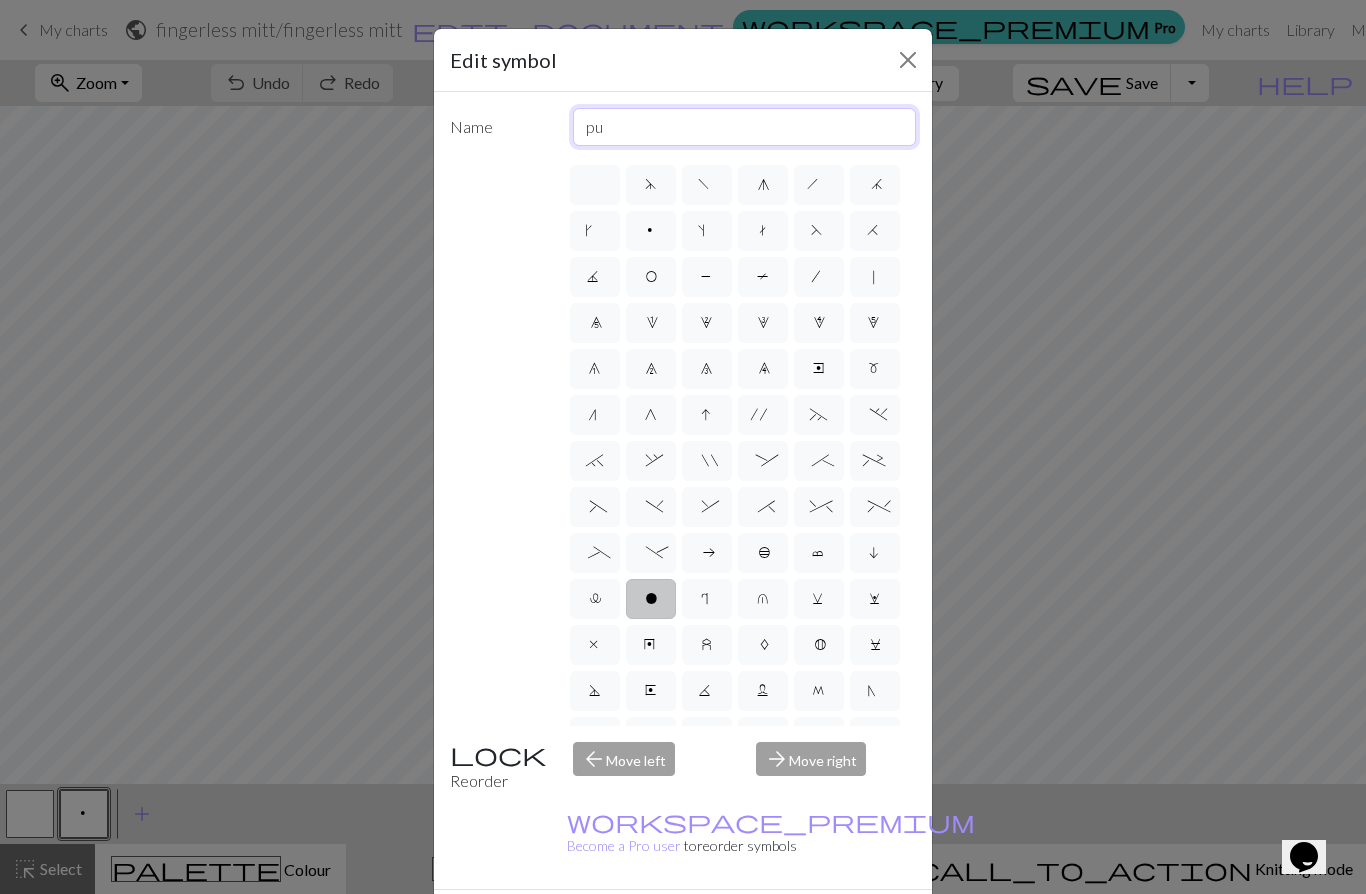 type on "p" 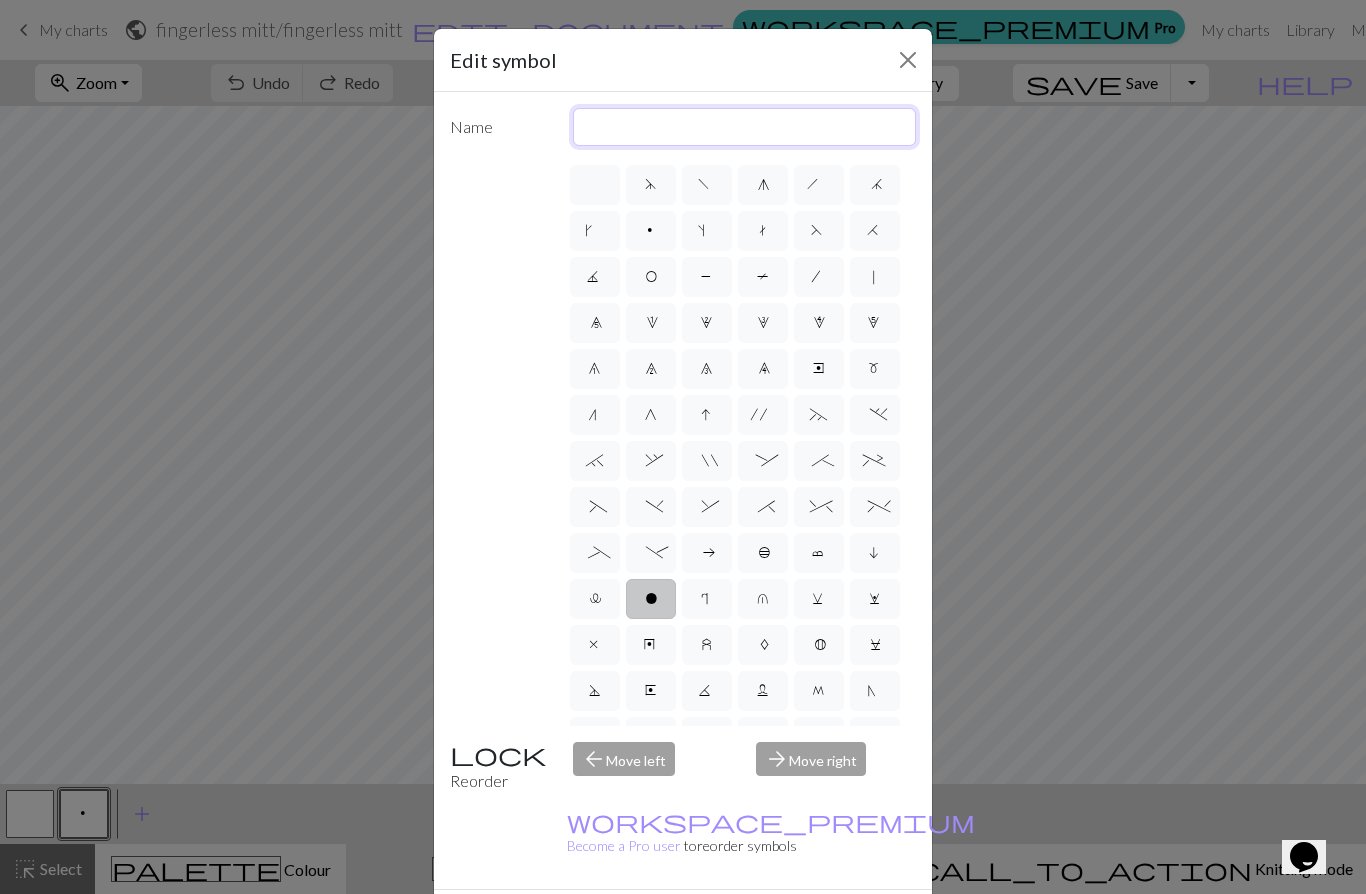 type on "k" 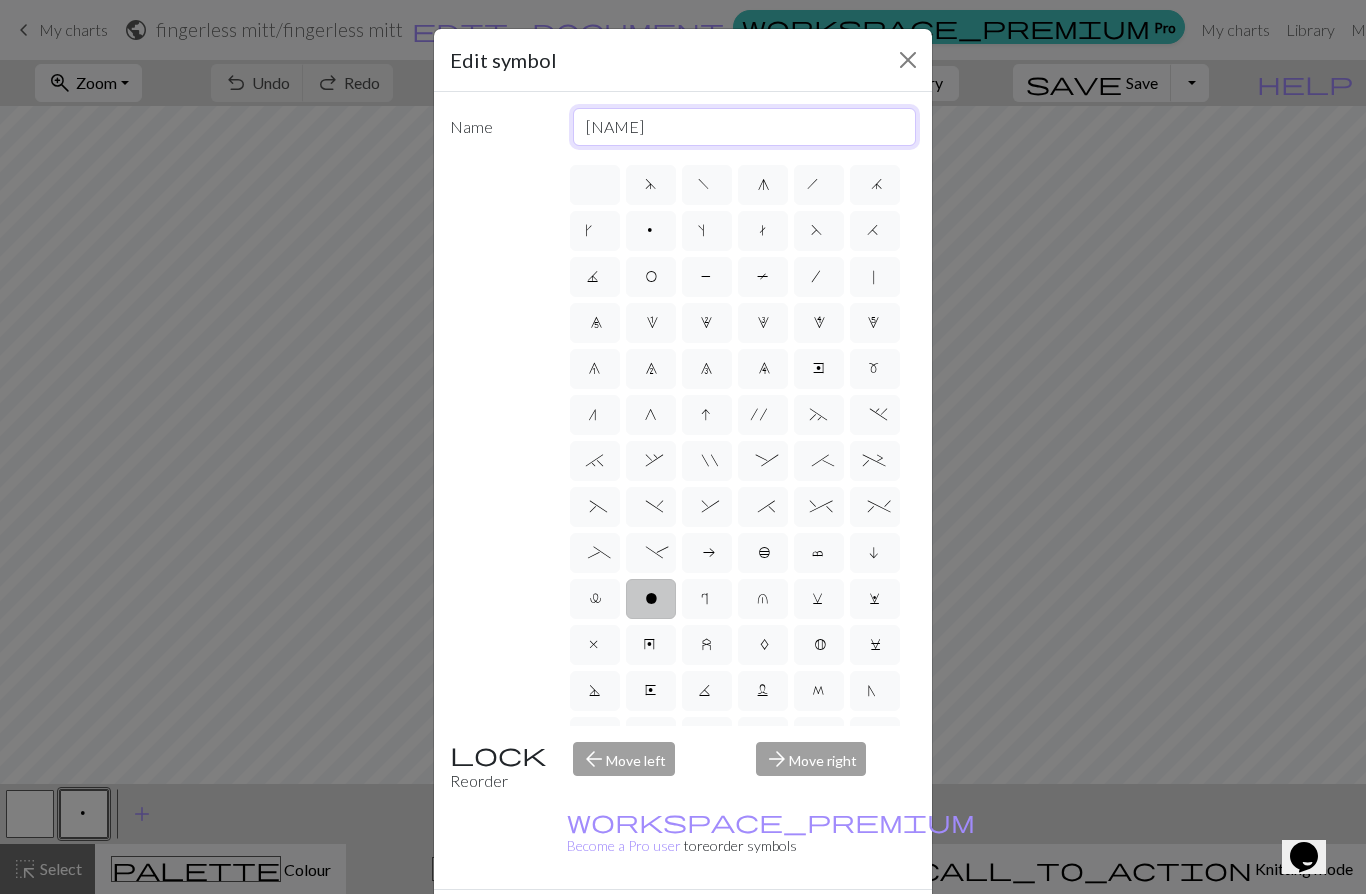 type on "purl" 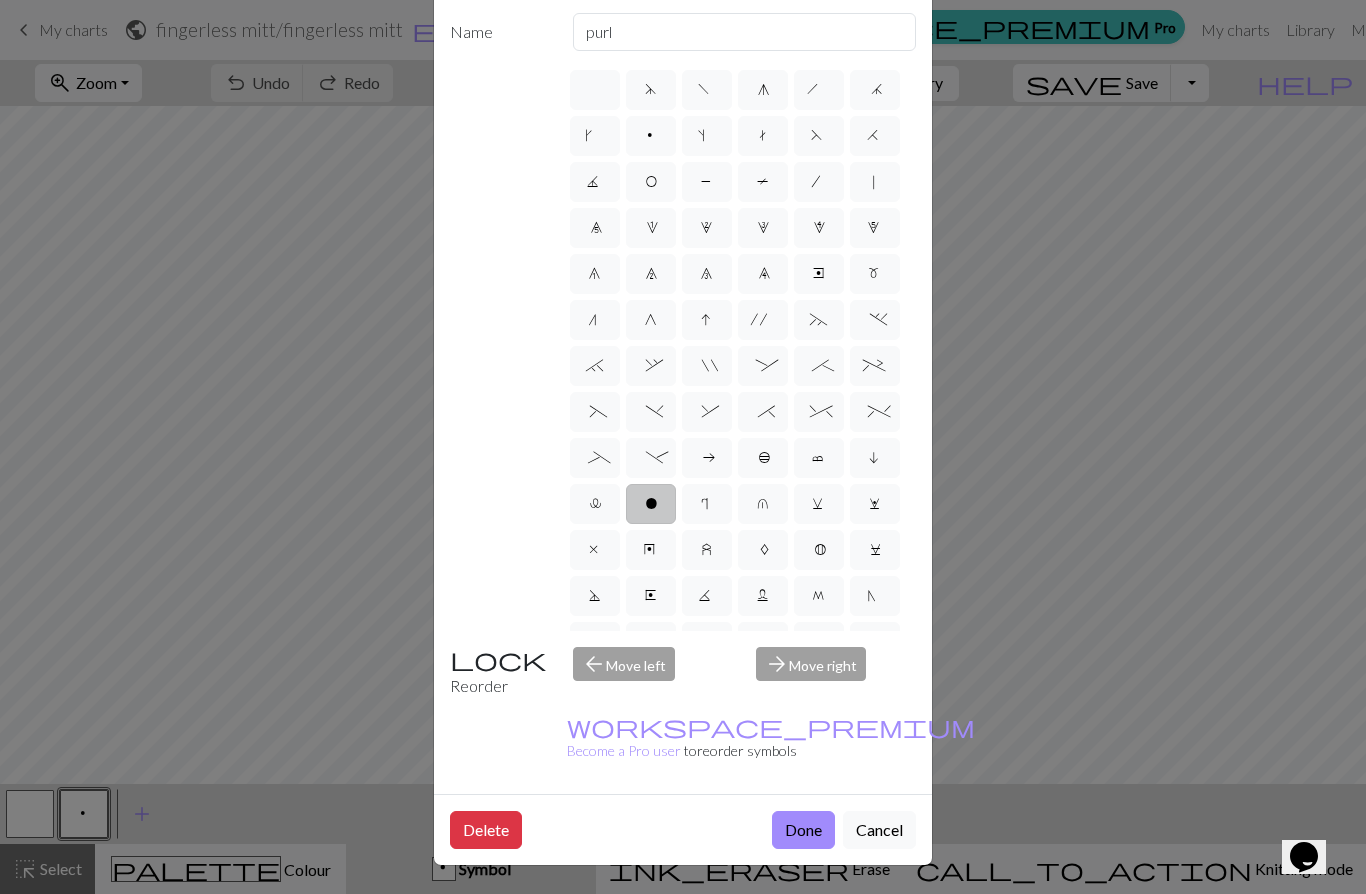 scroll, scrollTop: 134, scrollLeft: 0, axis: vertical 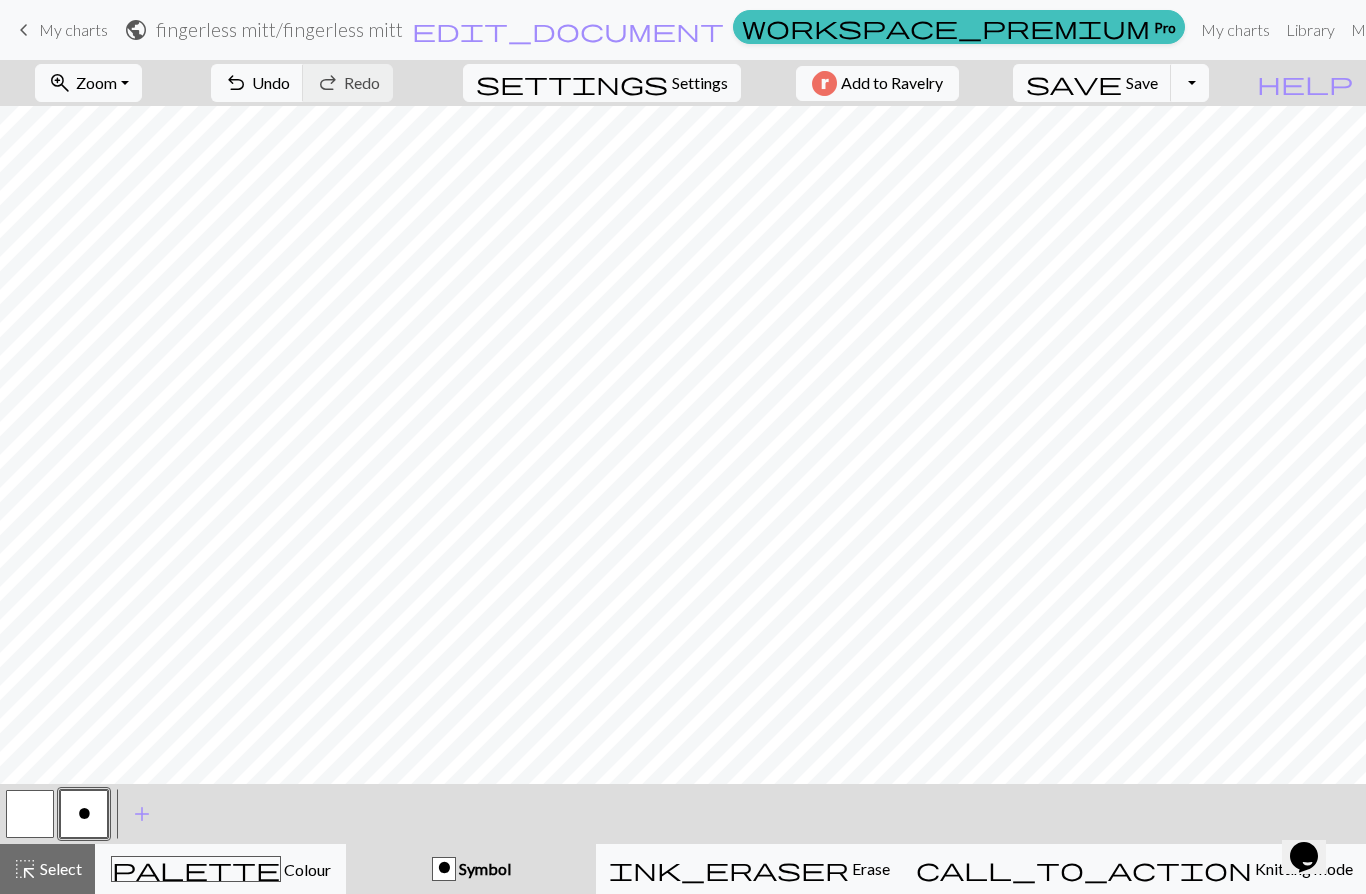 click at bounding box center [30, 814] 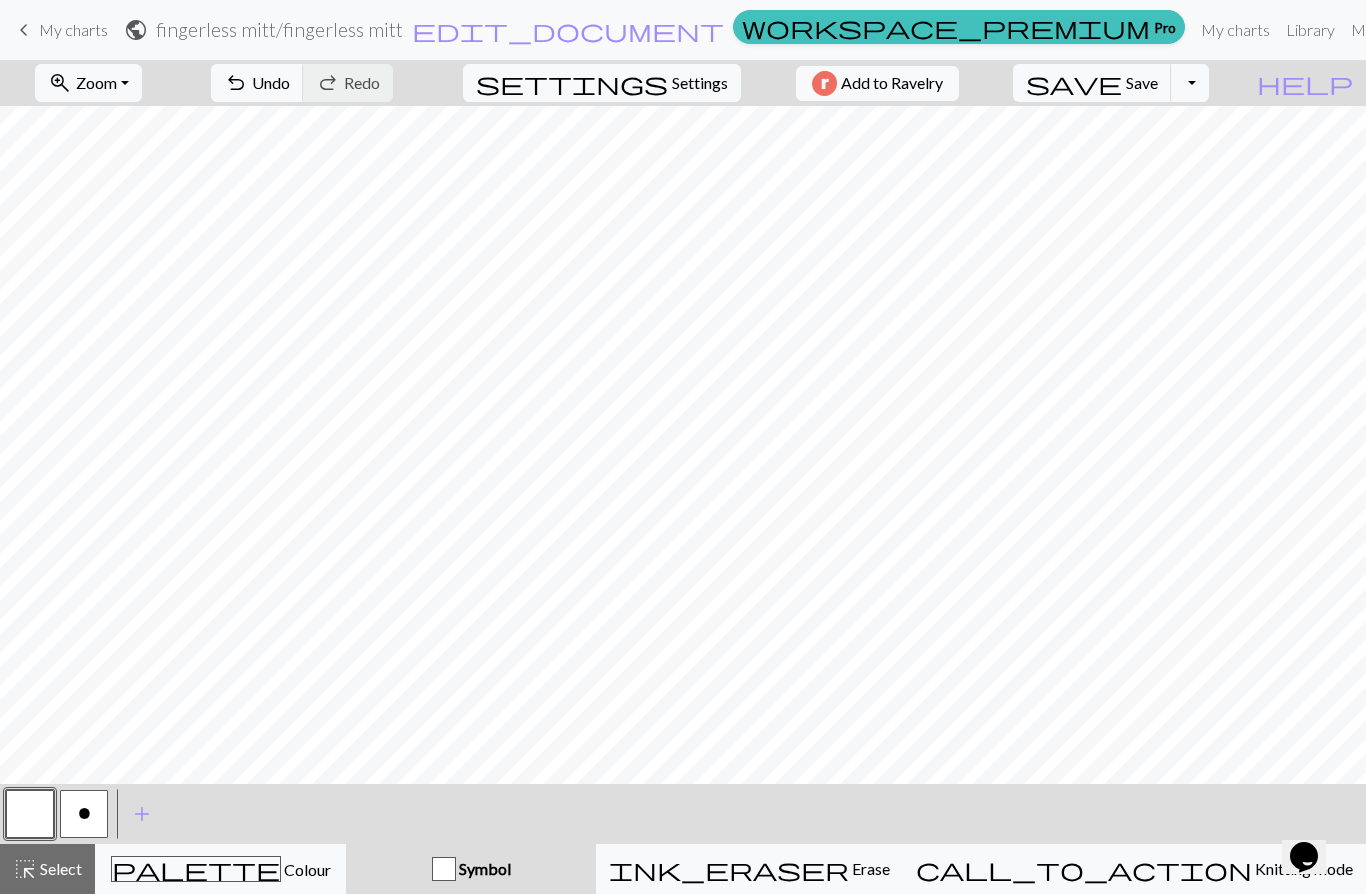 click at bounding box center [30, 814] 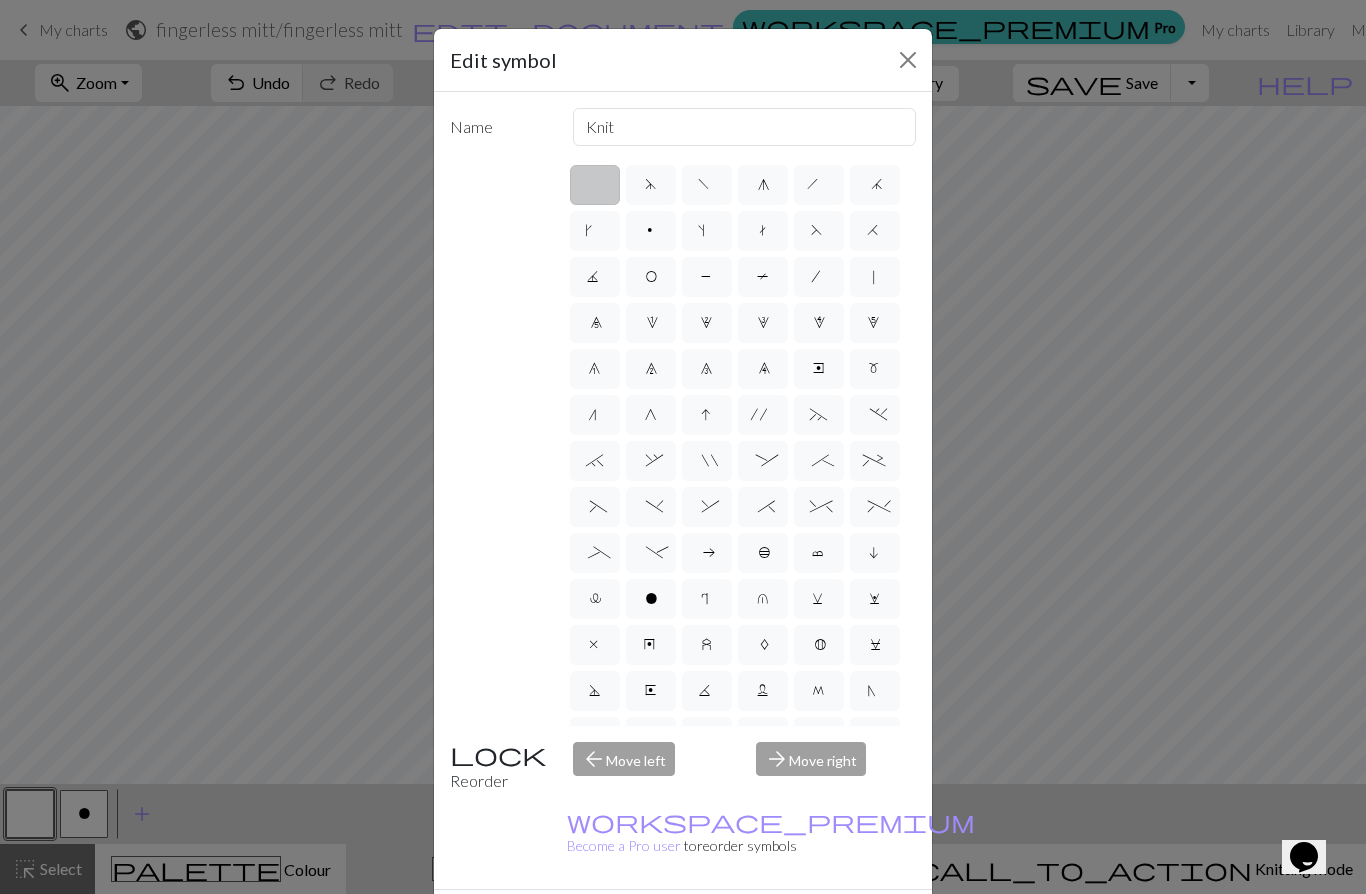 click on "O" at bounding box center [651, 279] 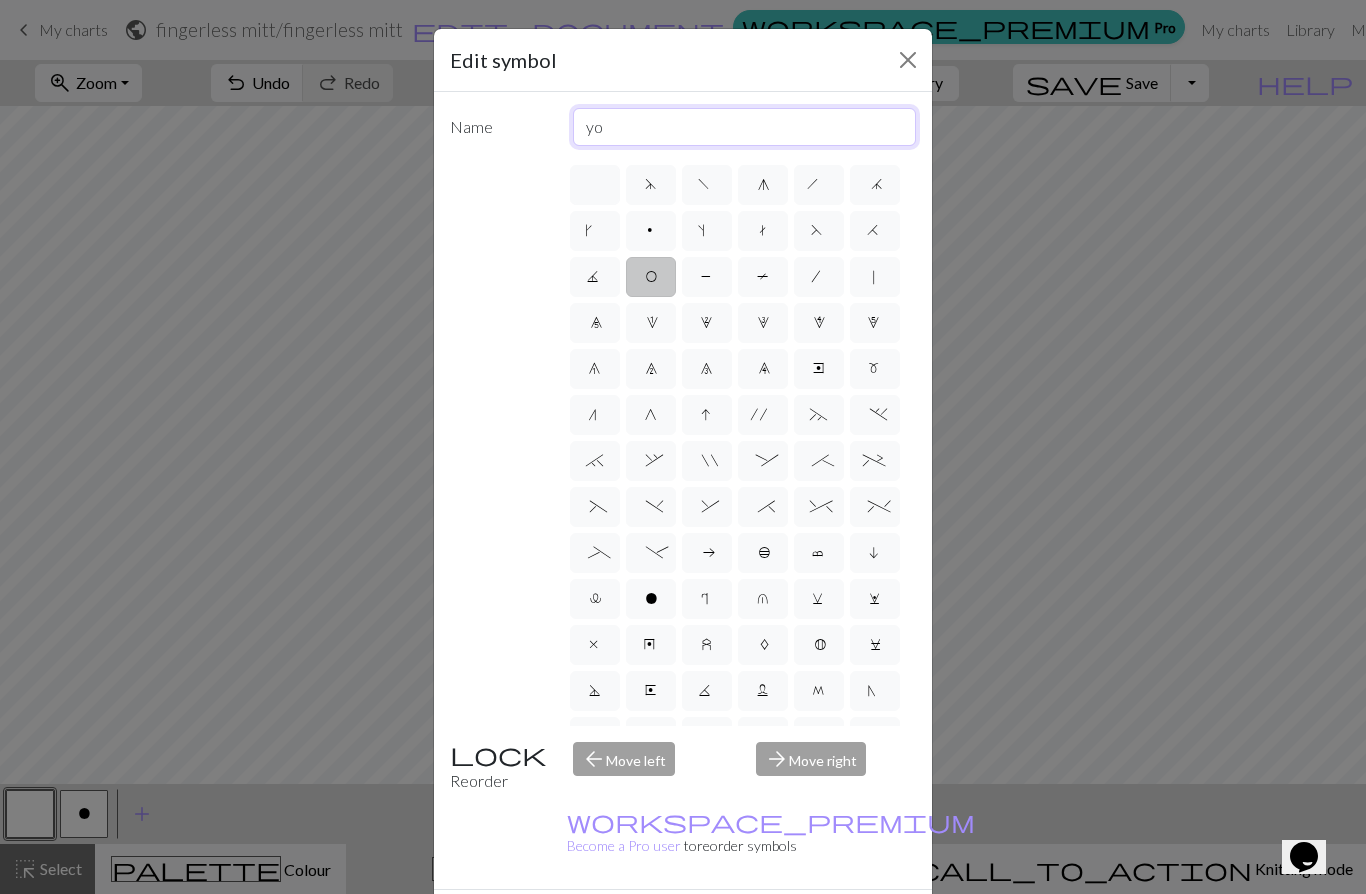 click on "yo" at bounding box center (745, 127) 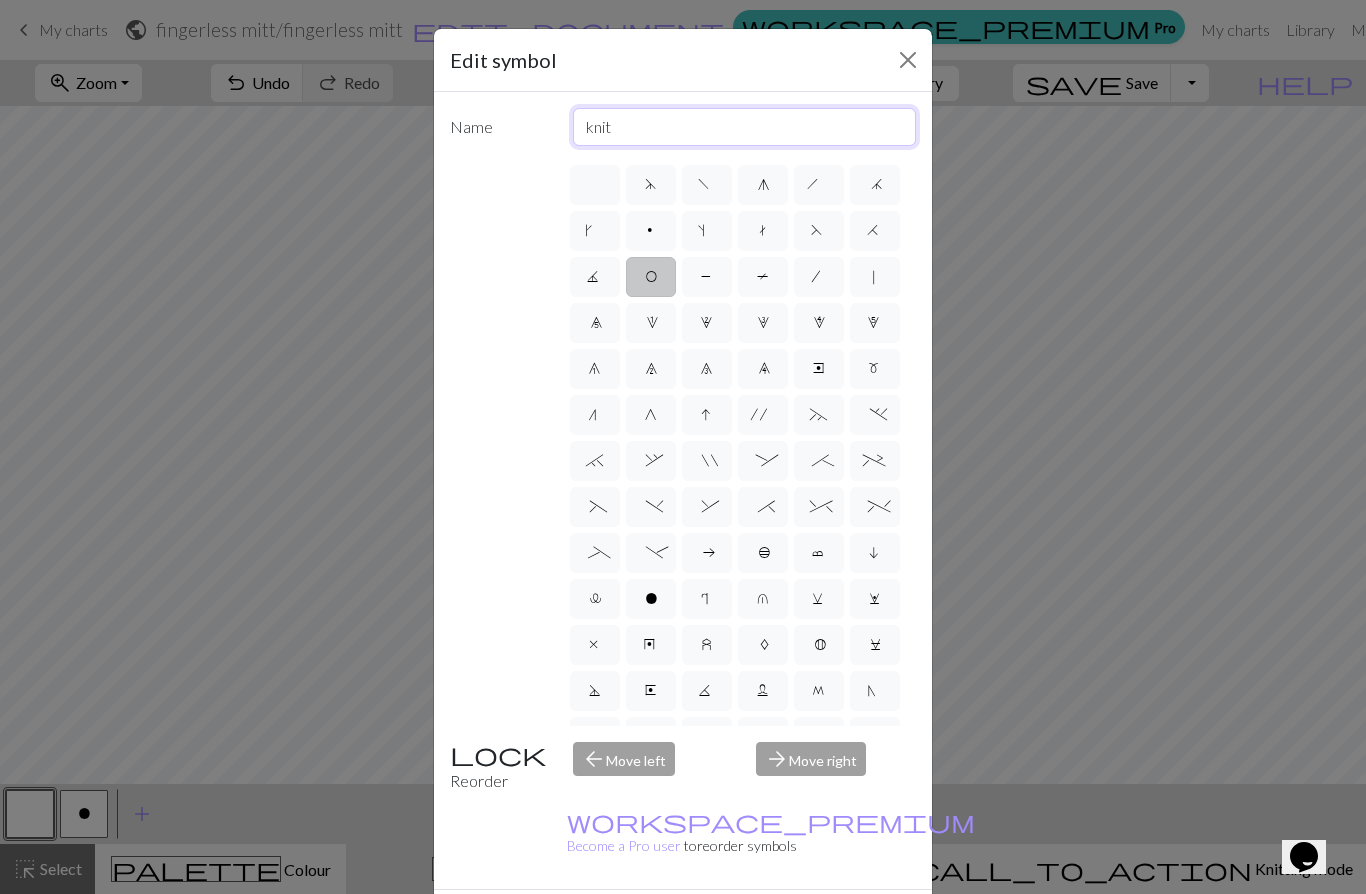 type on "knit" 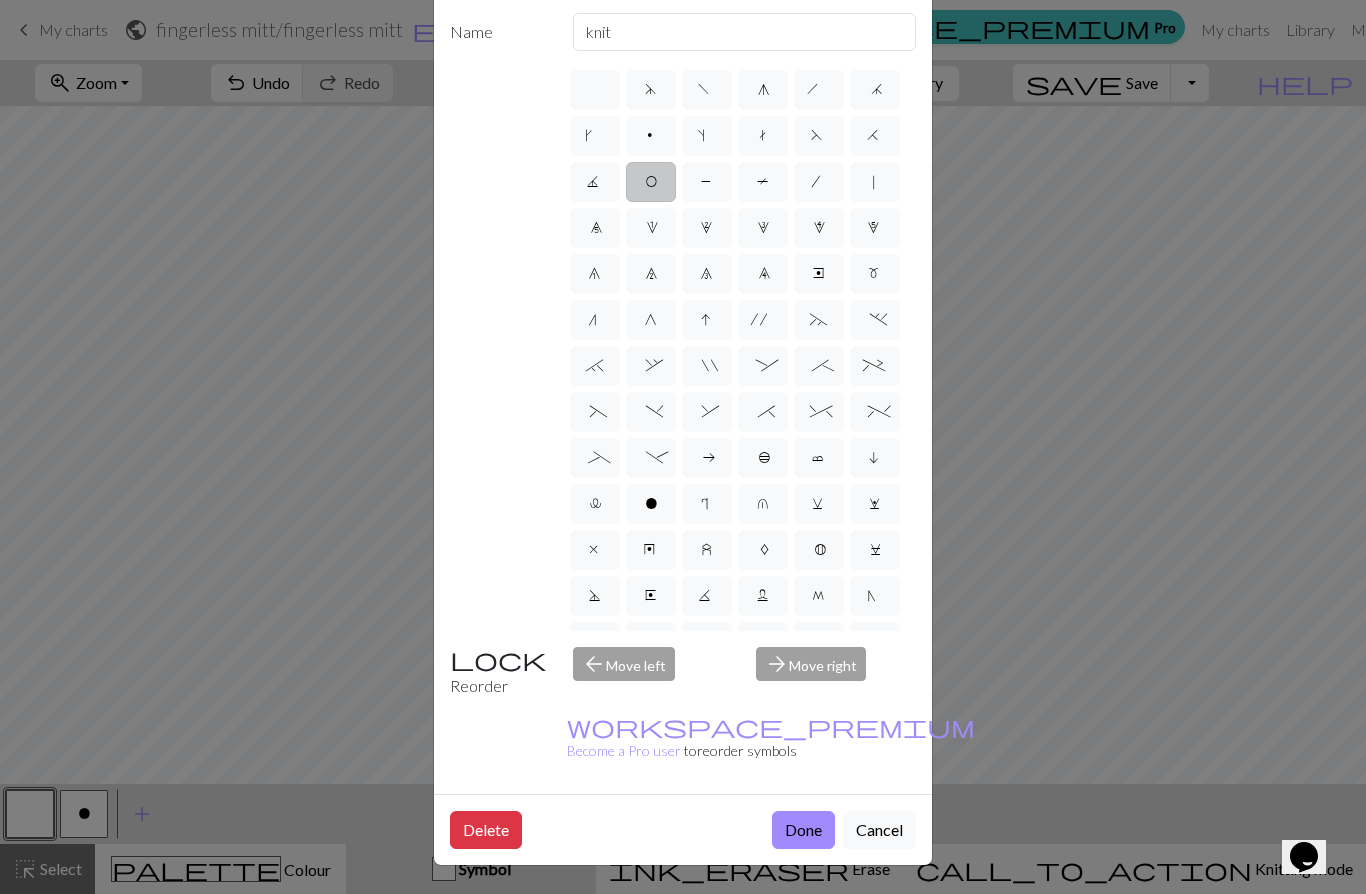 scroll, scrollTop: 134, scrollLeft: 0, axis: vertical 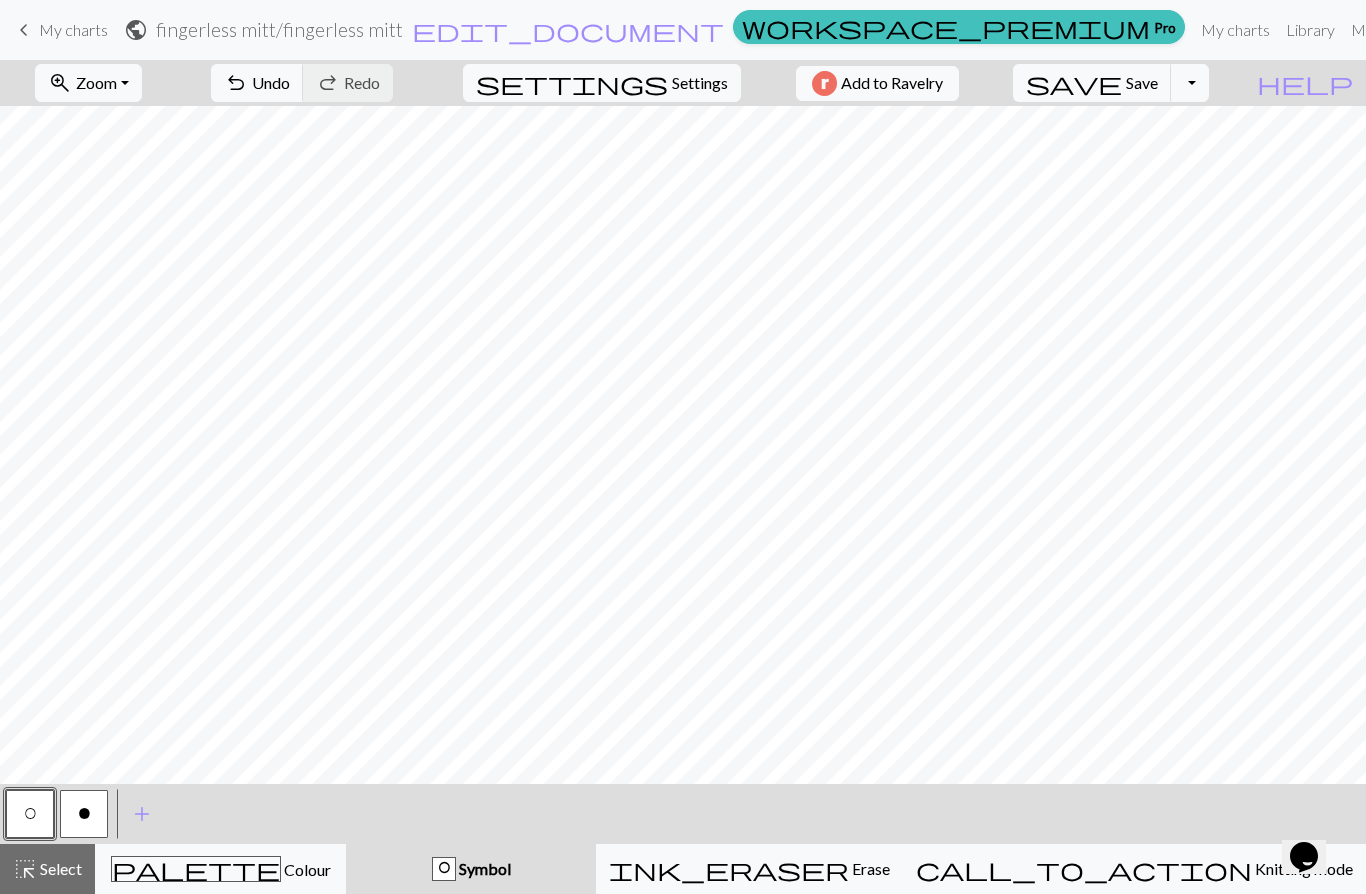 click on "O" at bounding box center [30, 814] 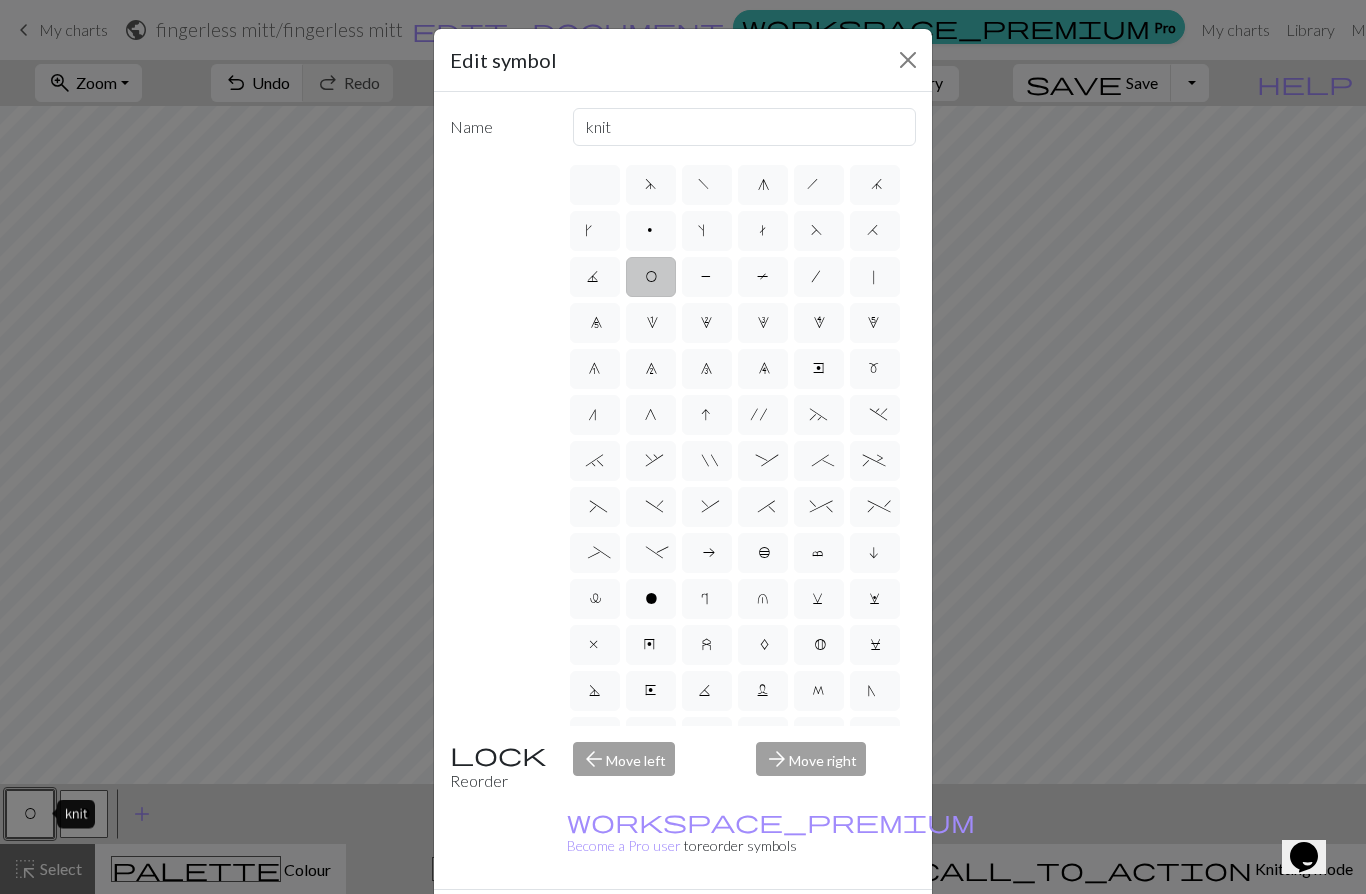 click at bounding box center (595, 185) 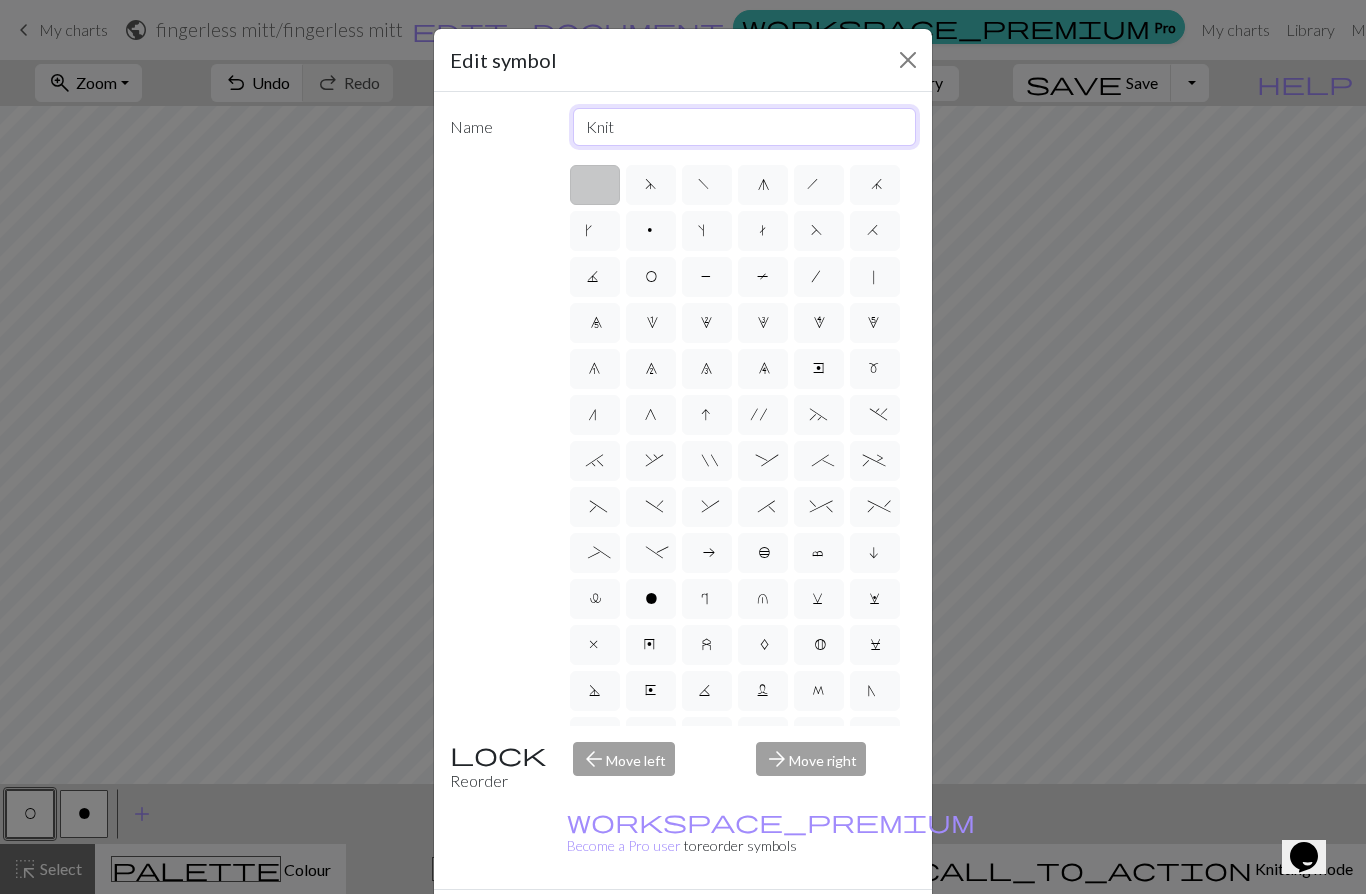 click on "Knit" at bounding box center (745, 127) 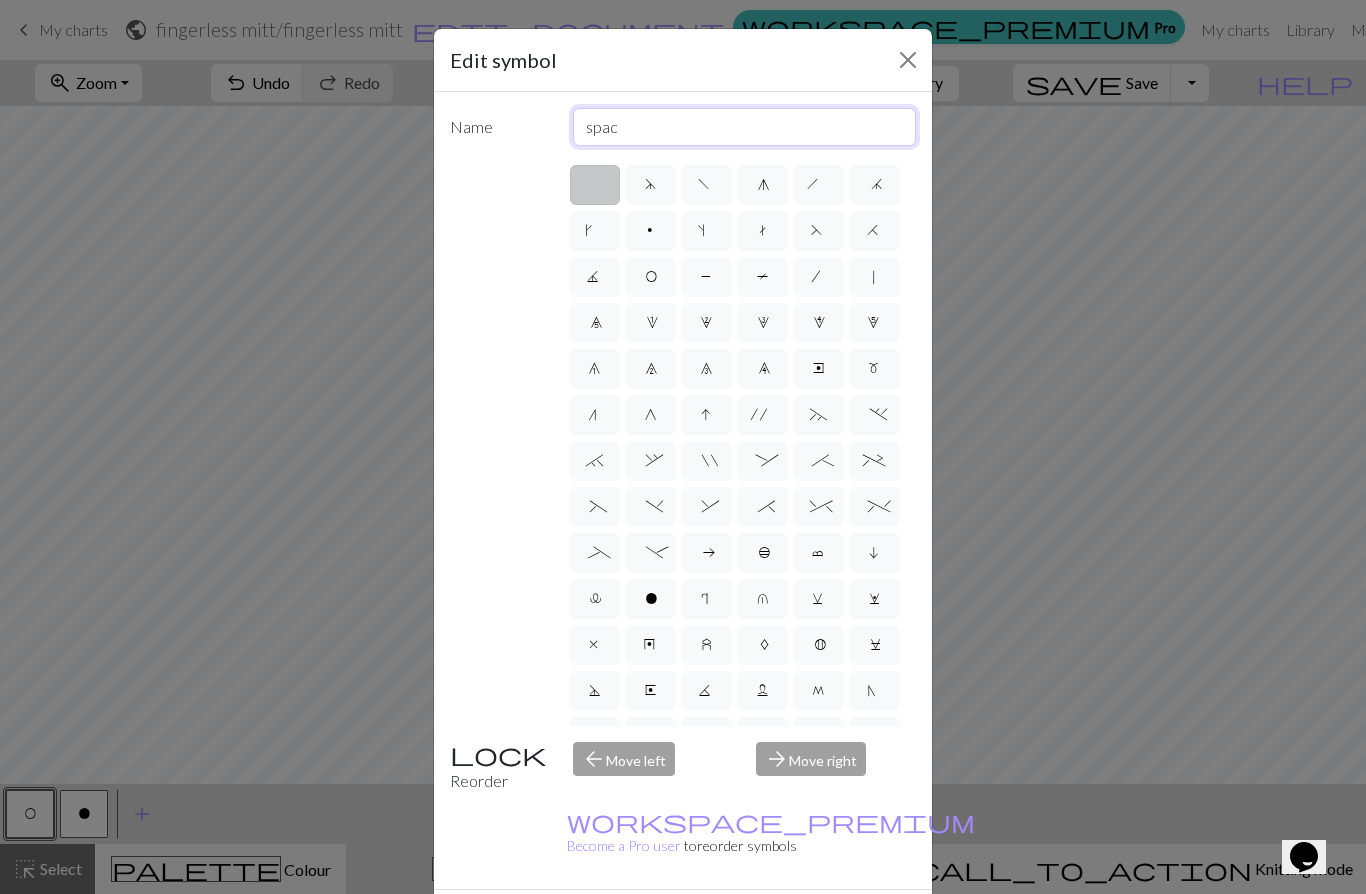 type on "space" 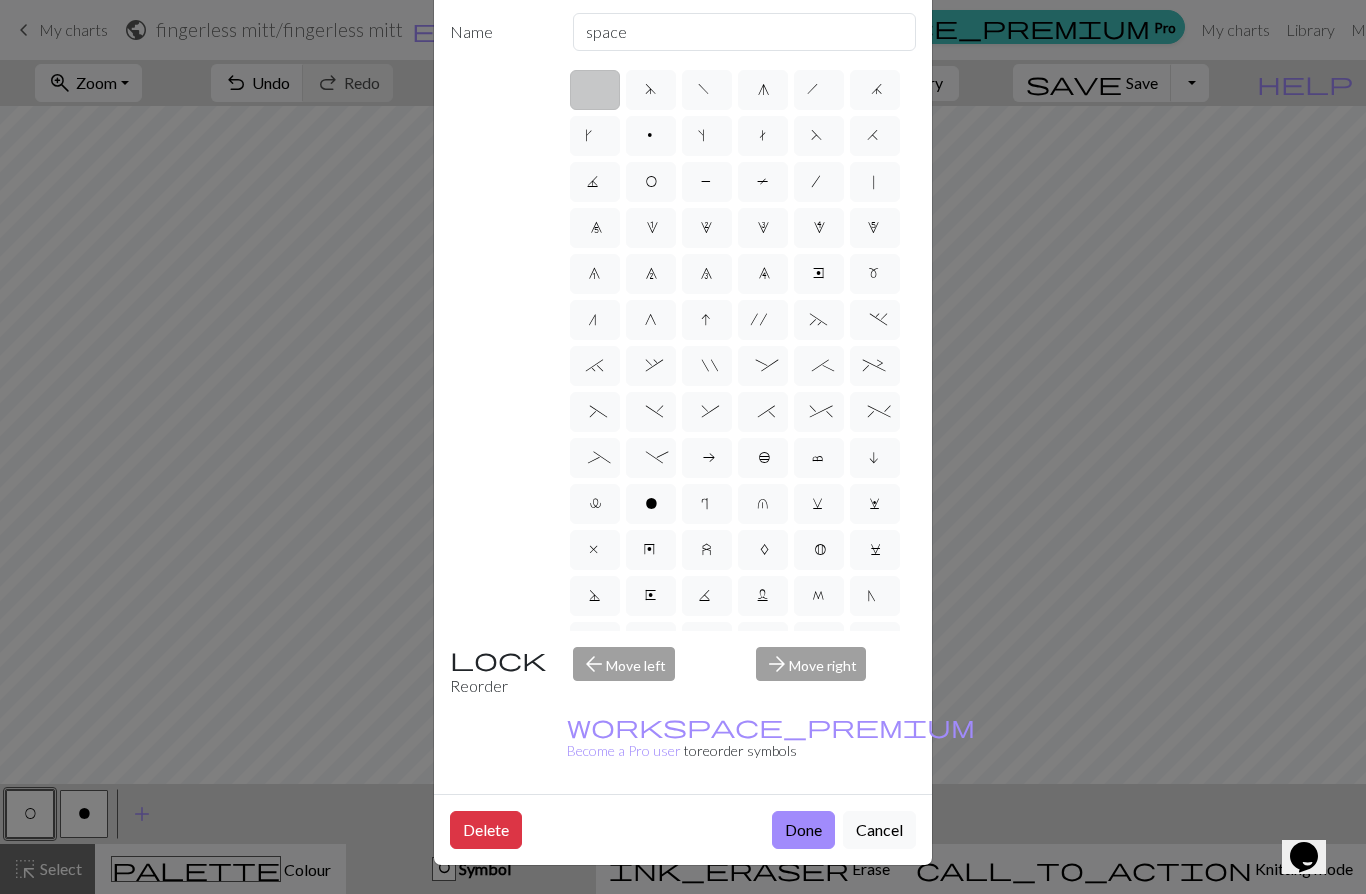 scroll, scrollTop: 134, scrollLeft: 0, axis: vertical 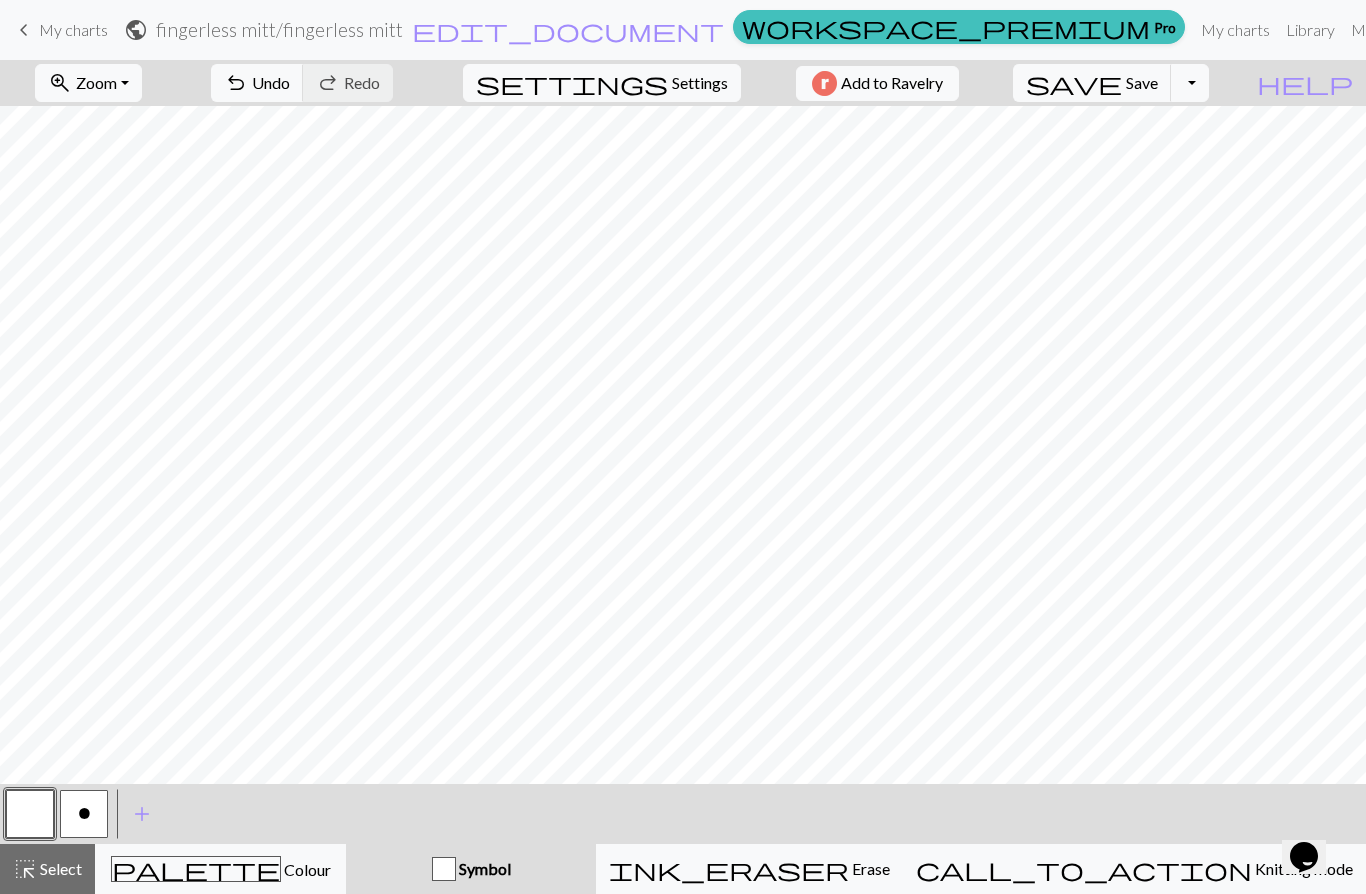 click on "add" at bounding box center [142, 814] 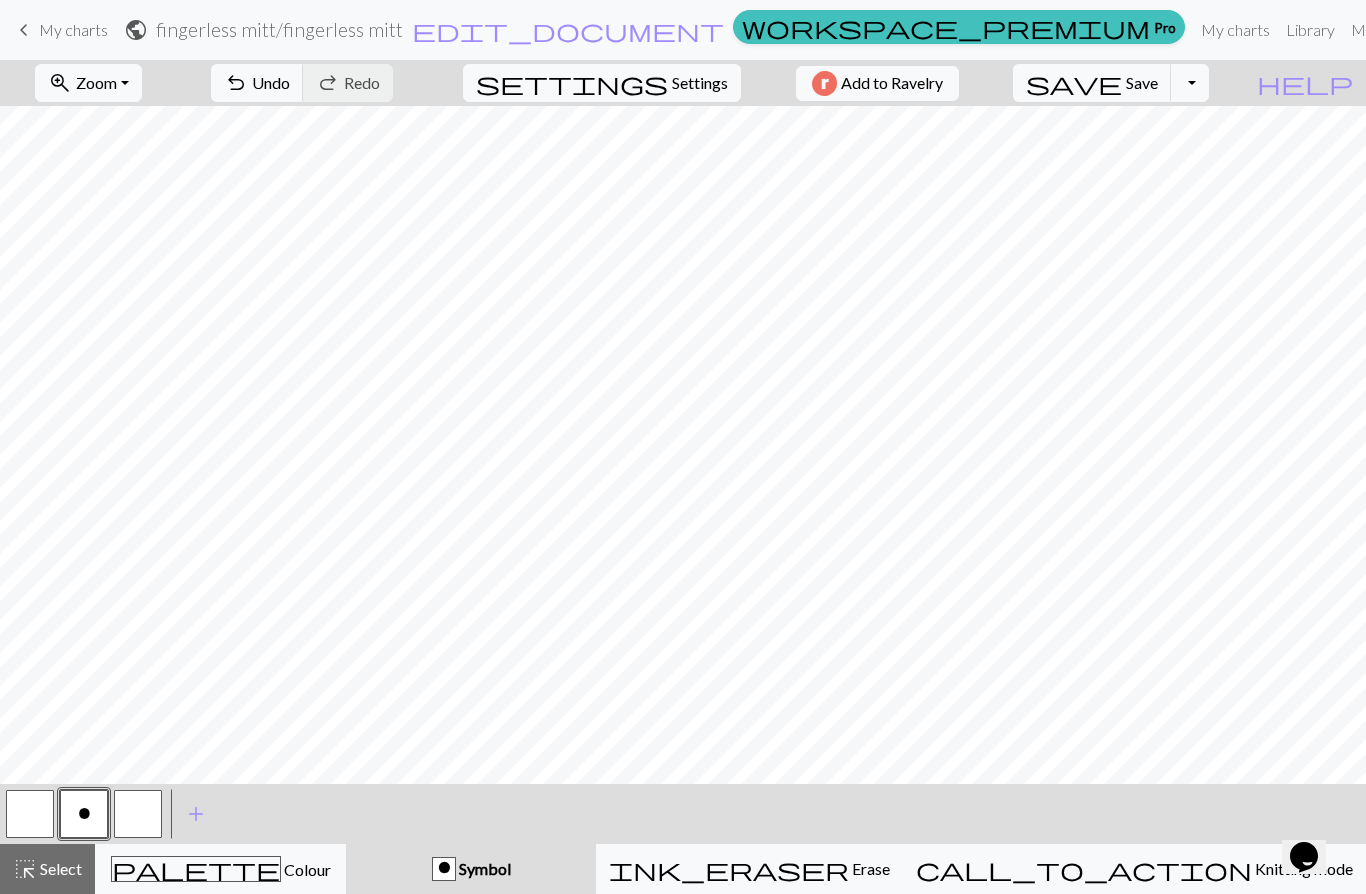 click at bounding box center (138, 814) 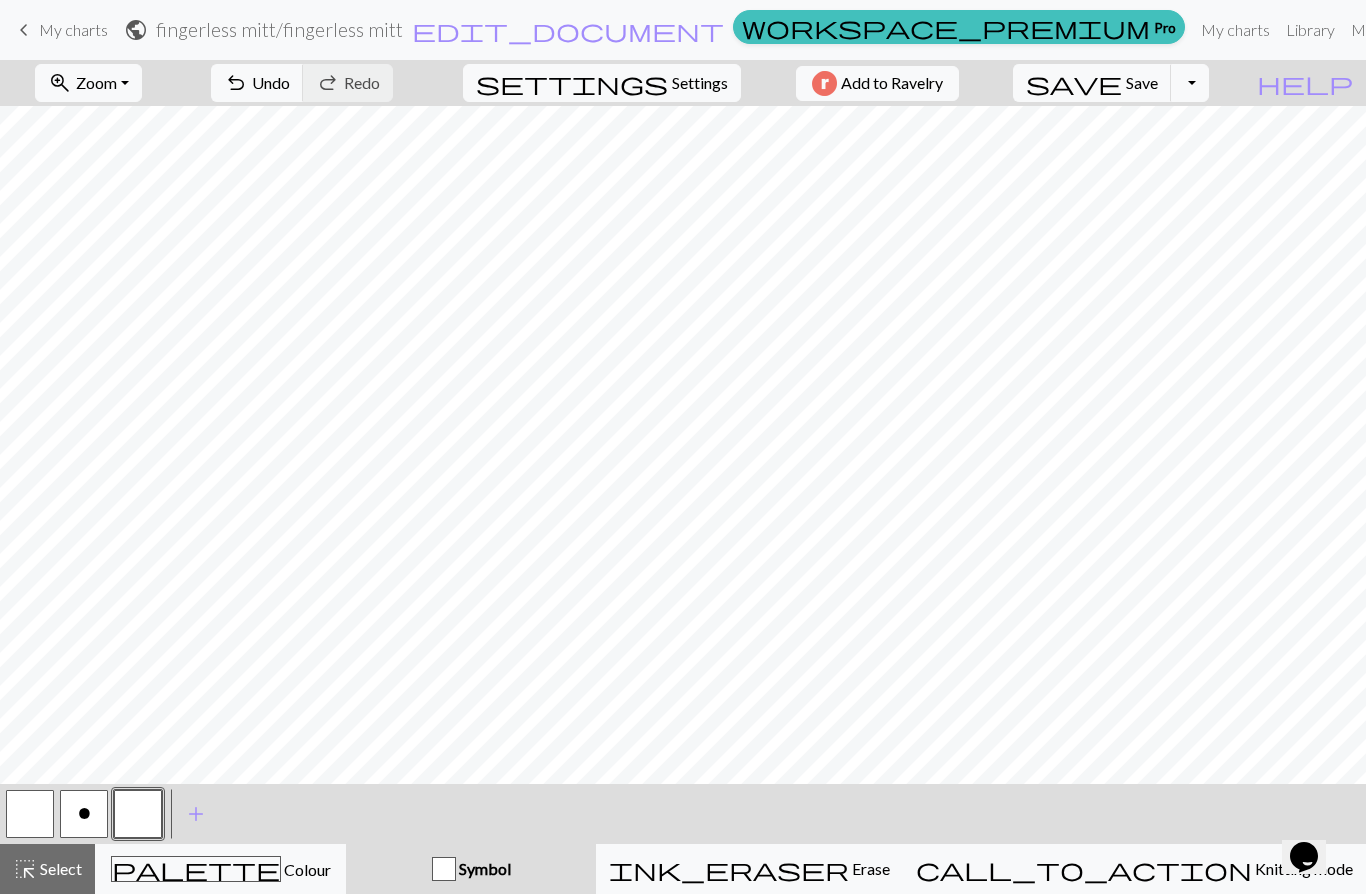 click at bounding box center [138, 814] 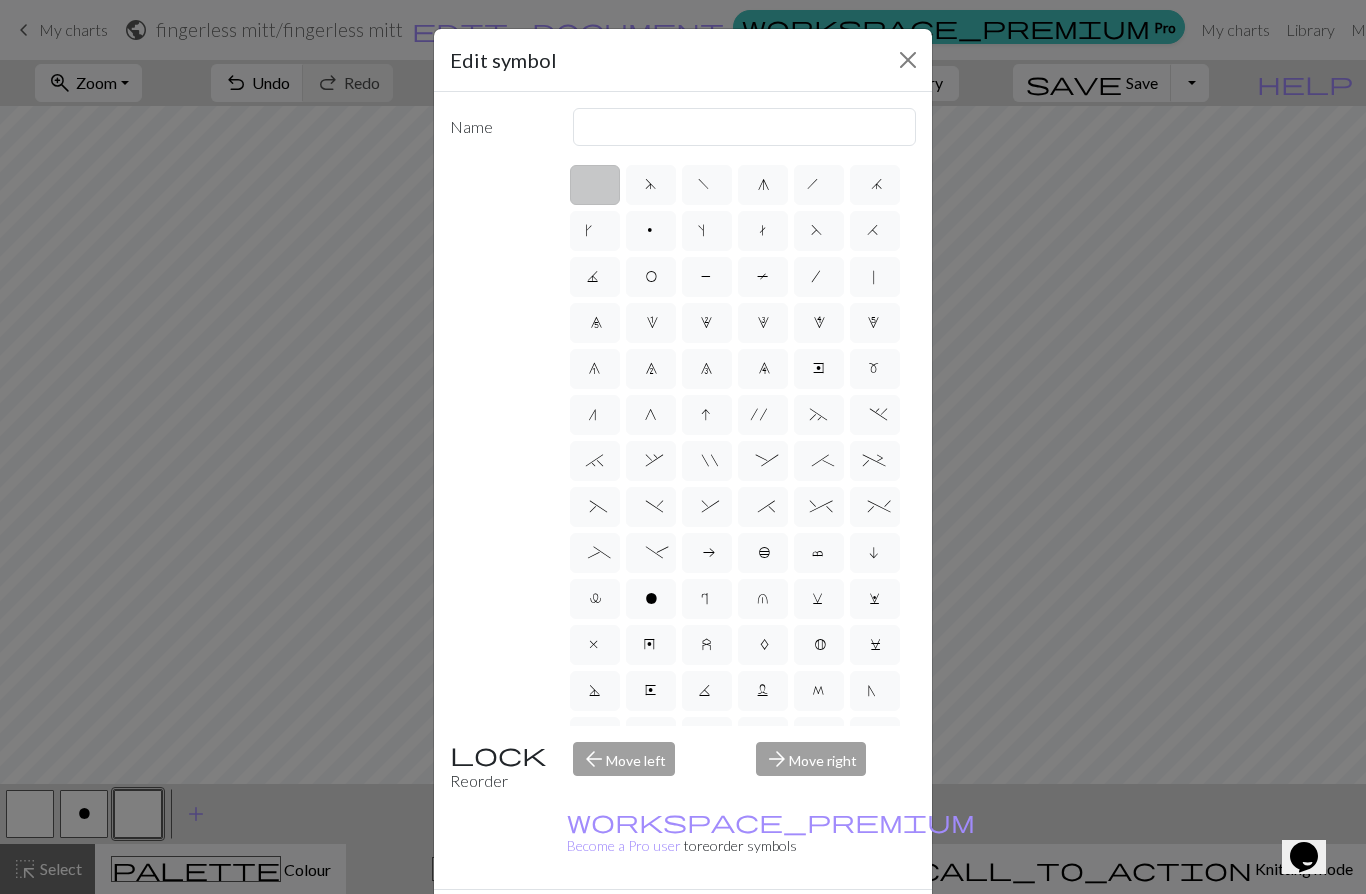click on "O" at bounding box center (651, 277) 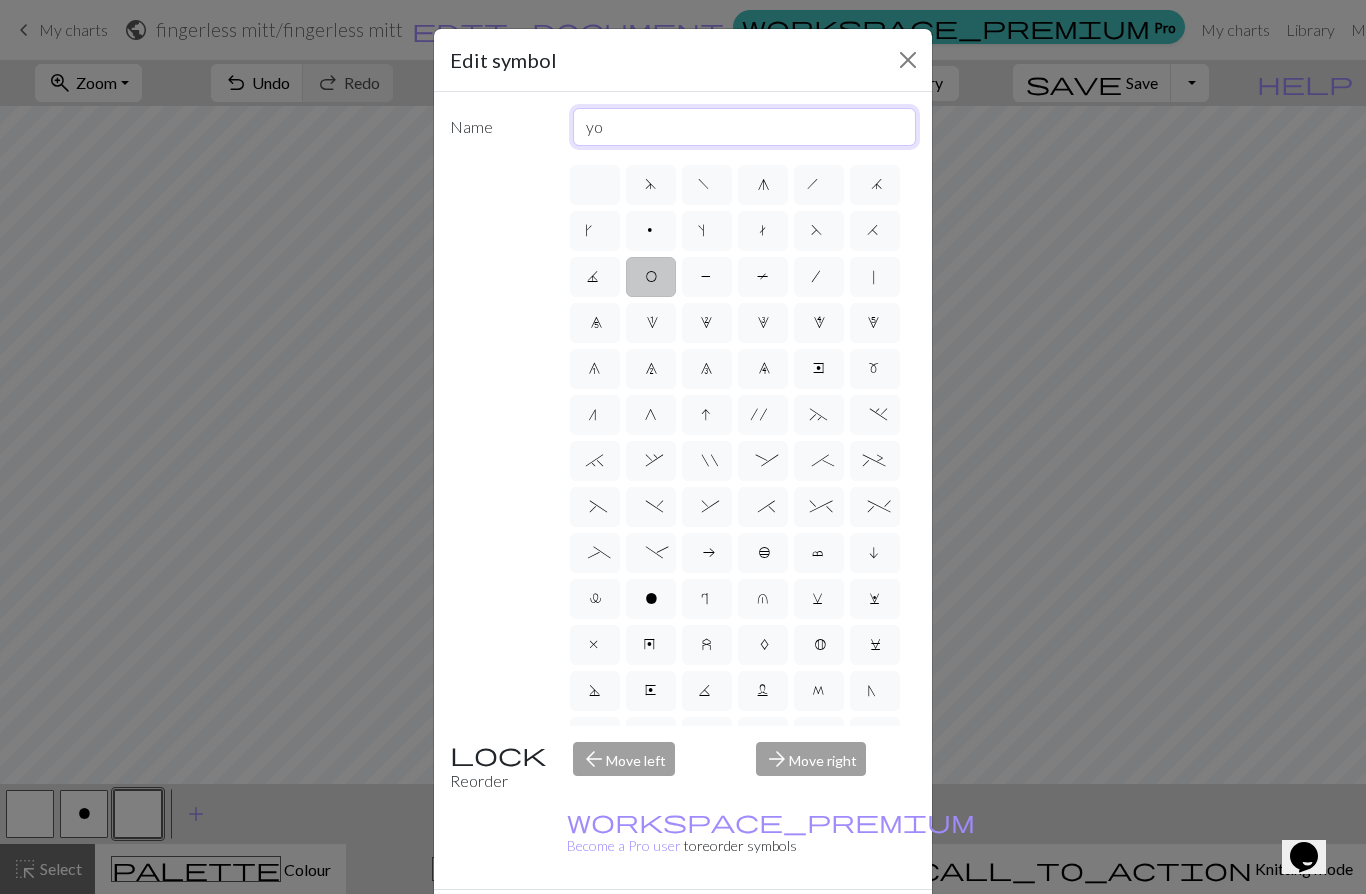 click on "yo" at bounding box center (745, 127) 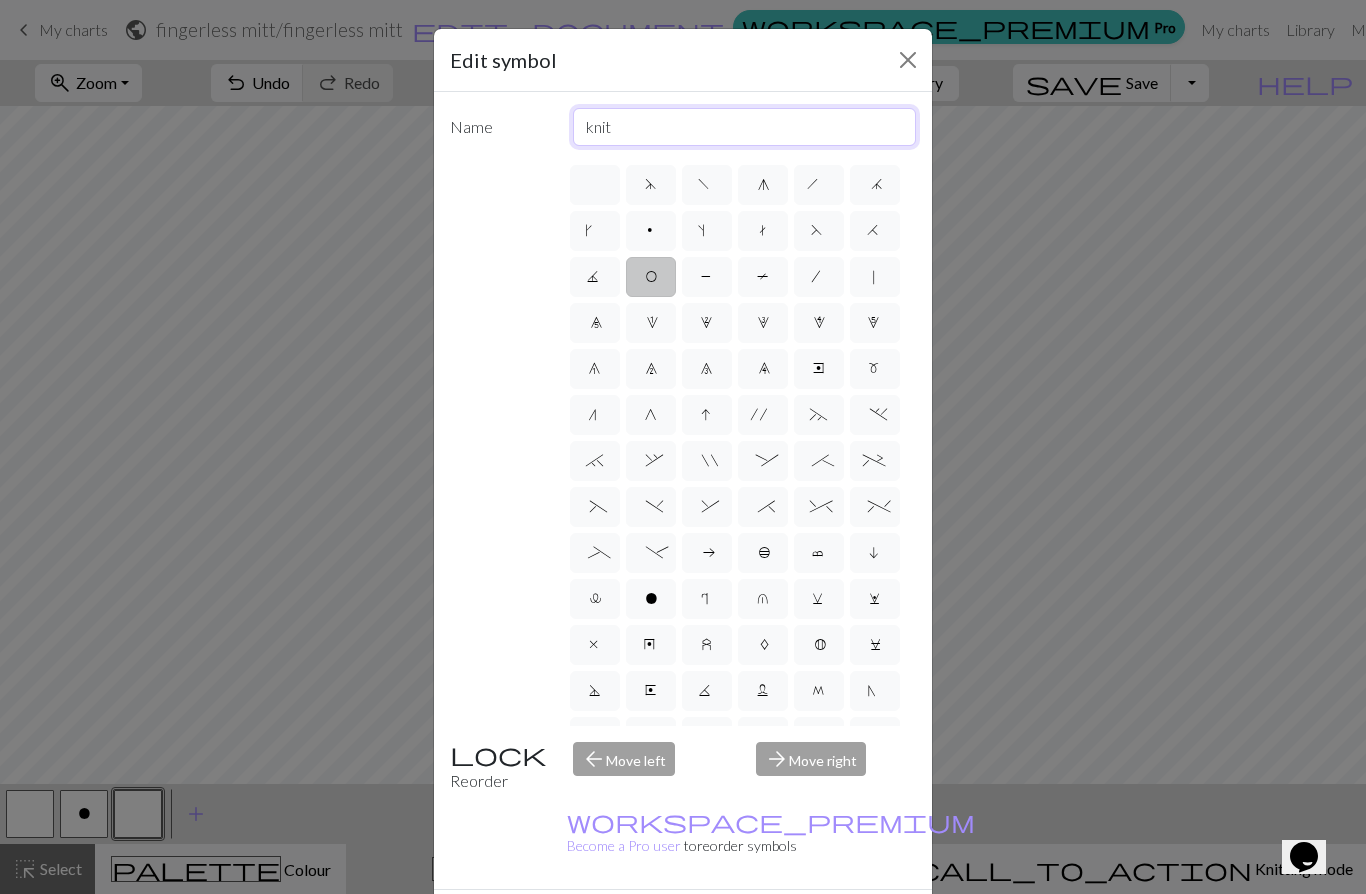 type on "knit" 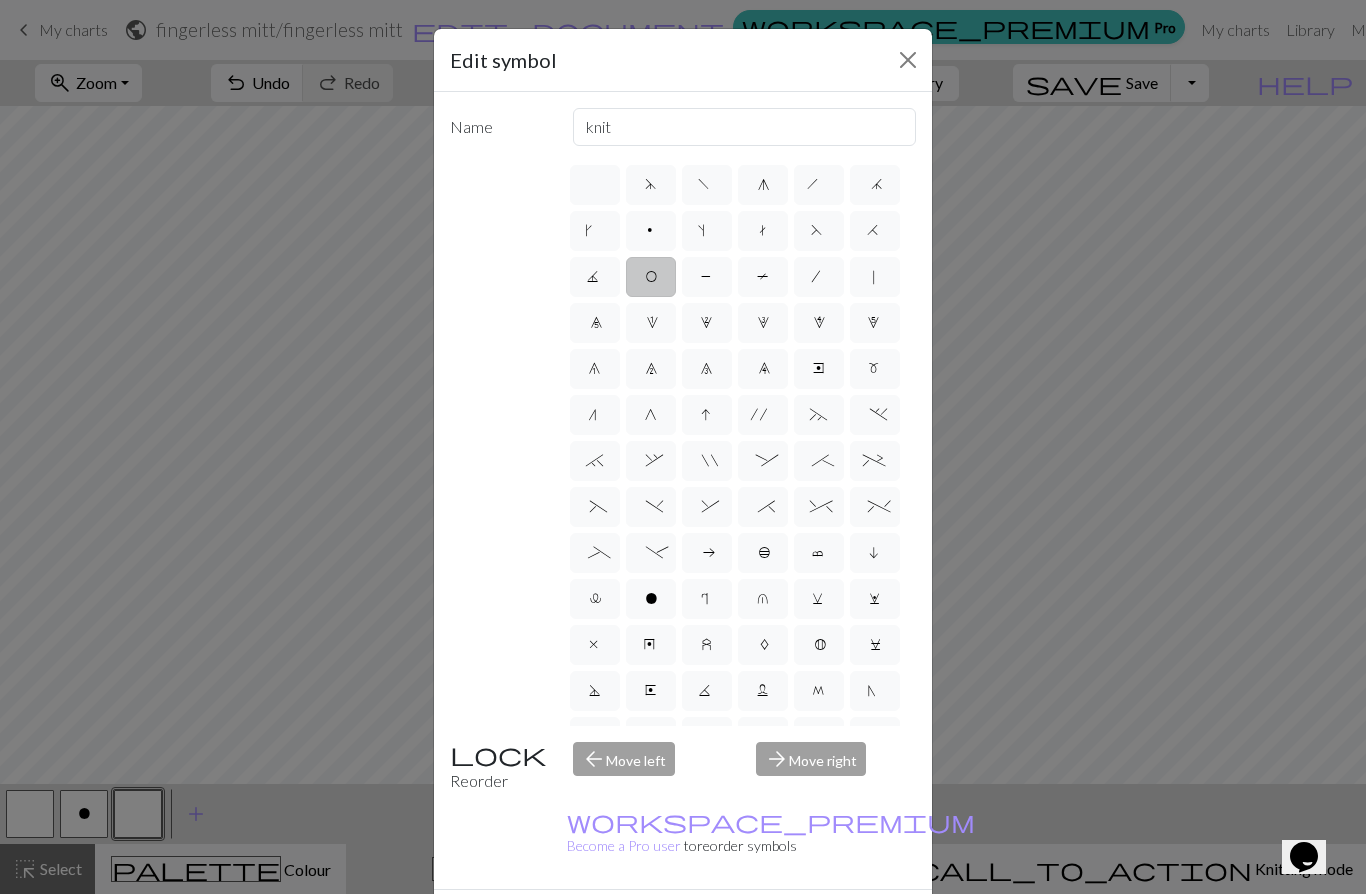 click at bounding box center [908, 60] 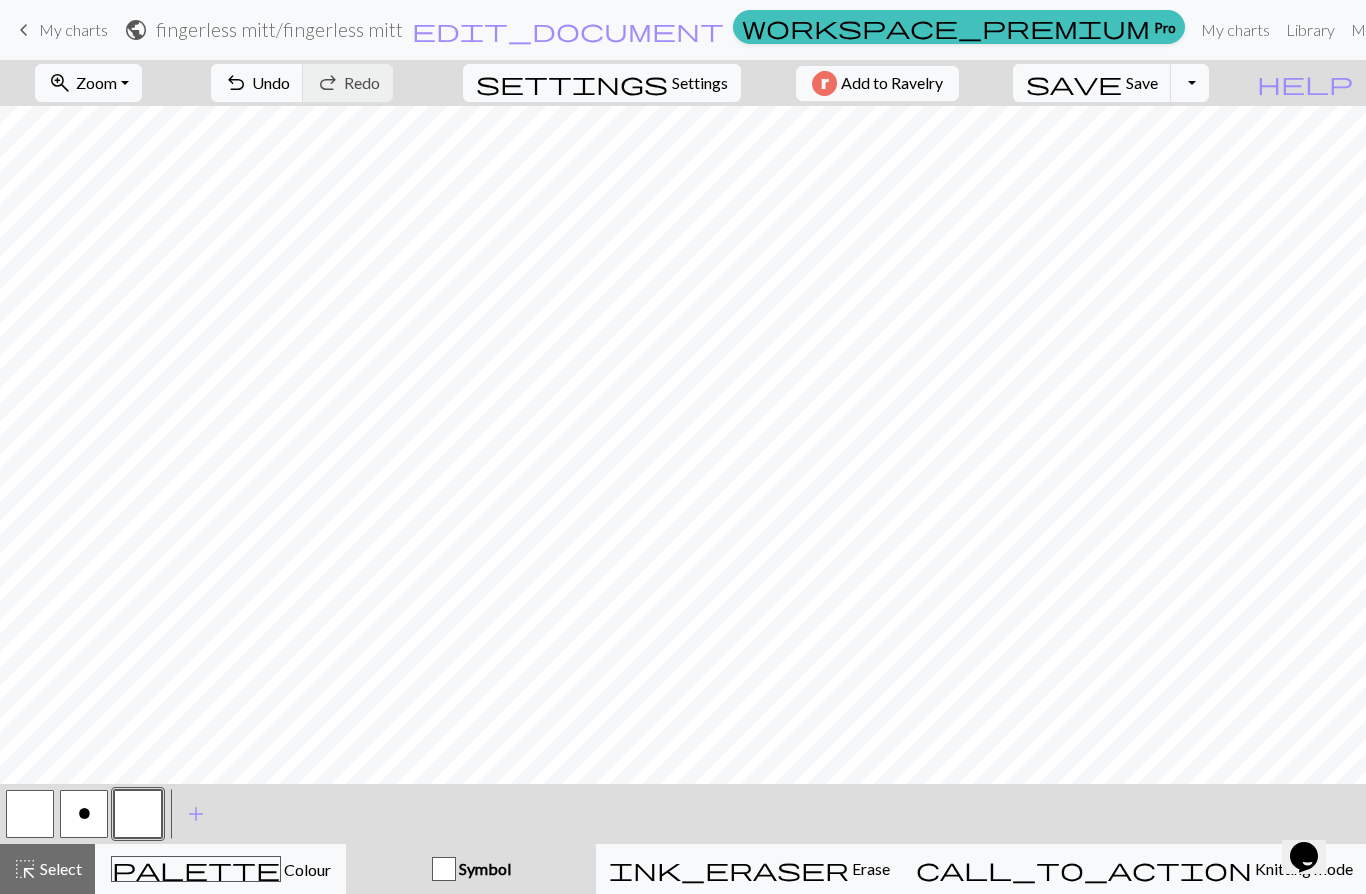 click at bounding box center (138, 814) 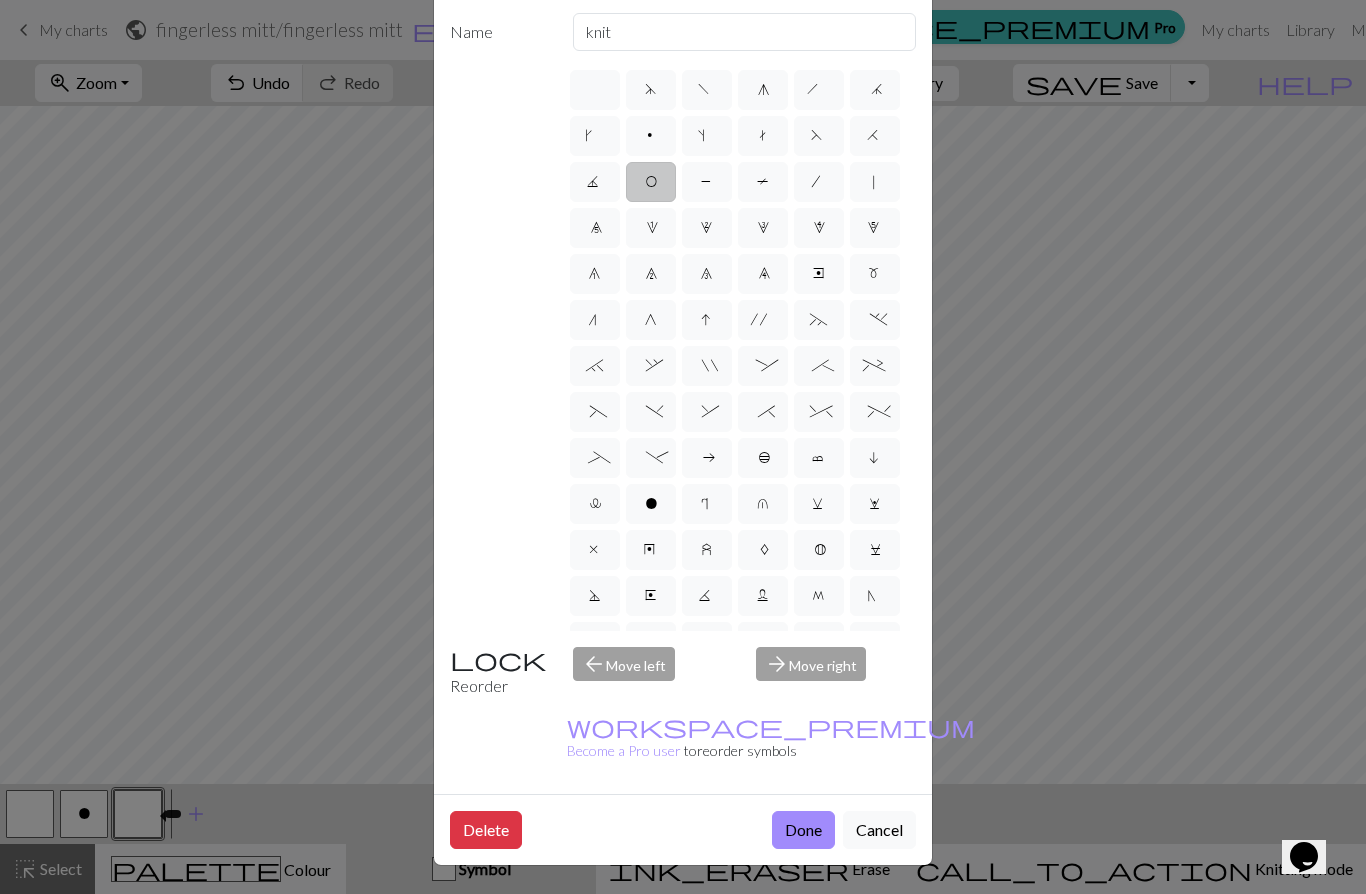 scroll, scrollTop: 134, scrollLeft: 0, axis: vertical 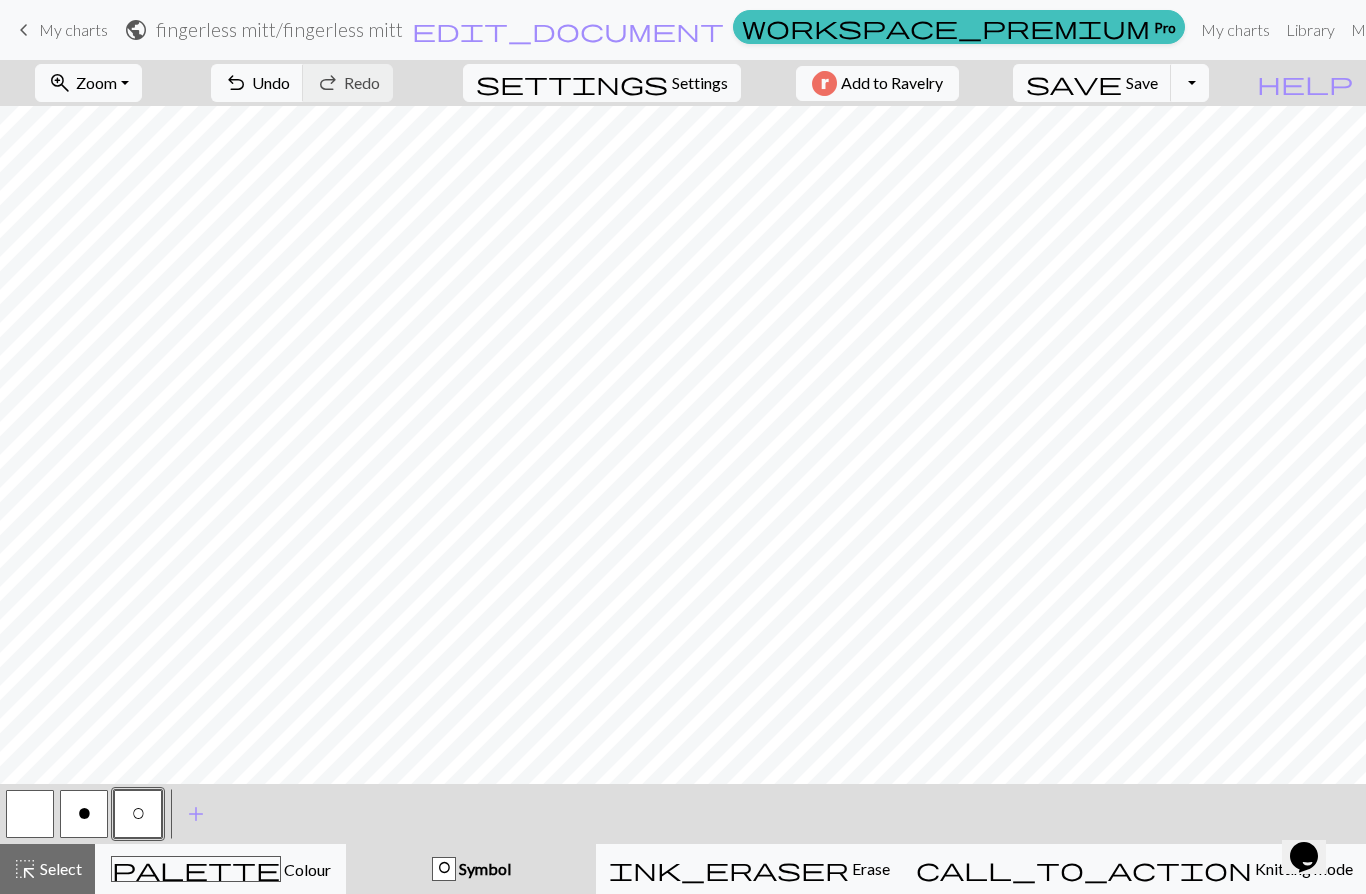 click on "add" at bounding box center [196, 814] 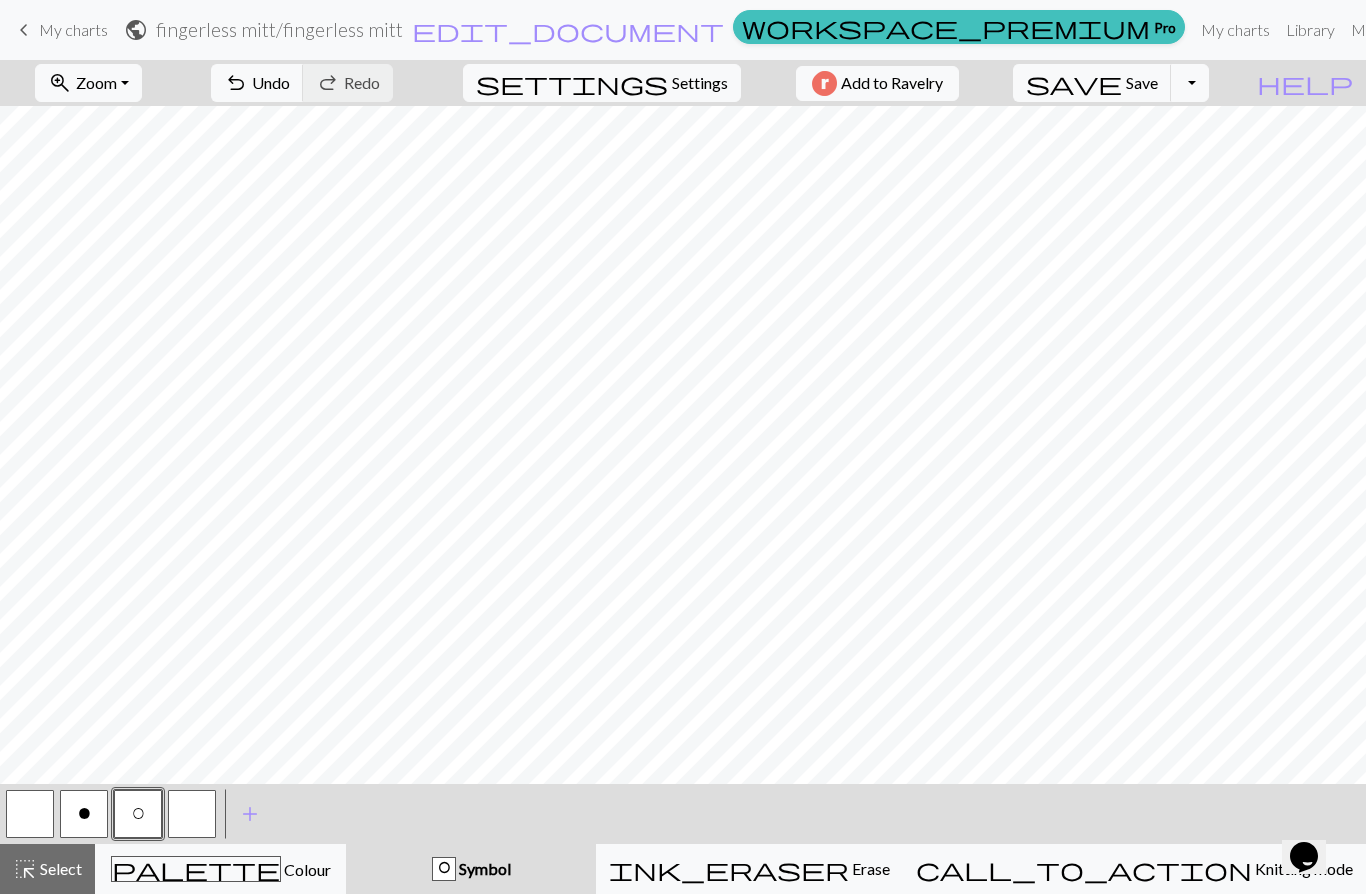 click at bounding box center [192, 814] 